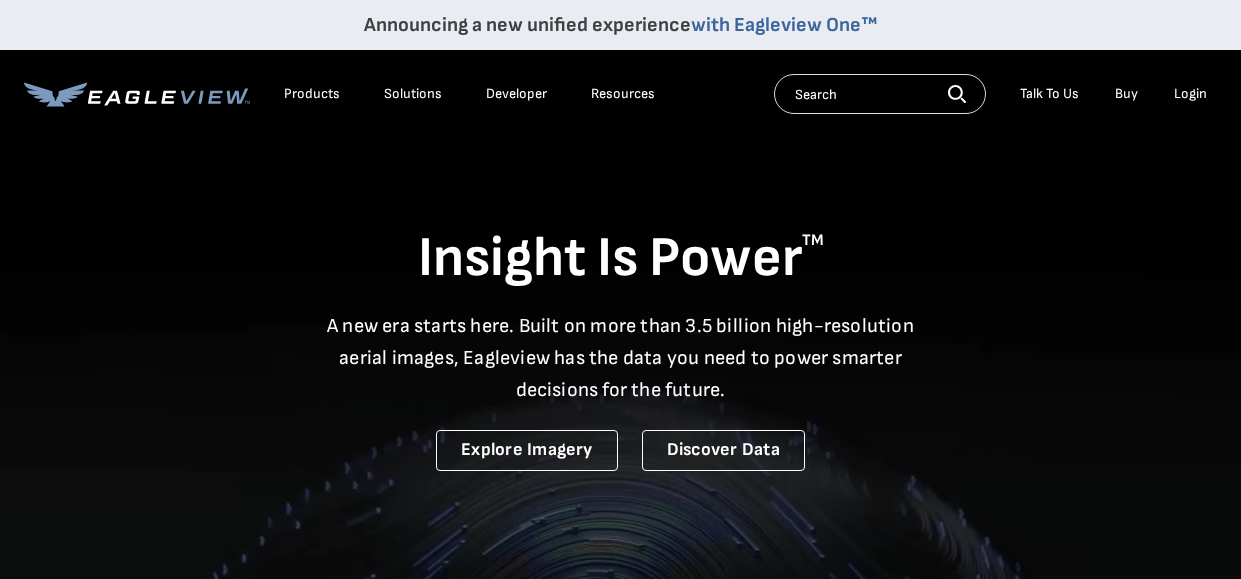 scroll, scrollTop: 0, scrollLeft: 0, axis: both 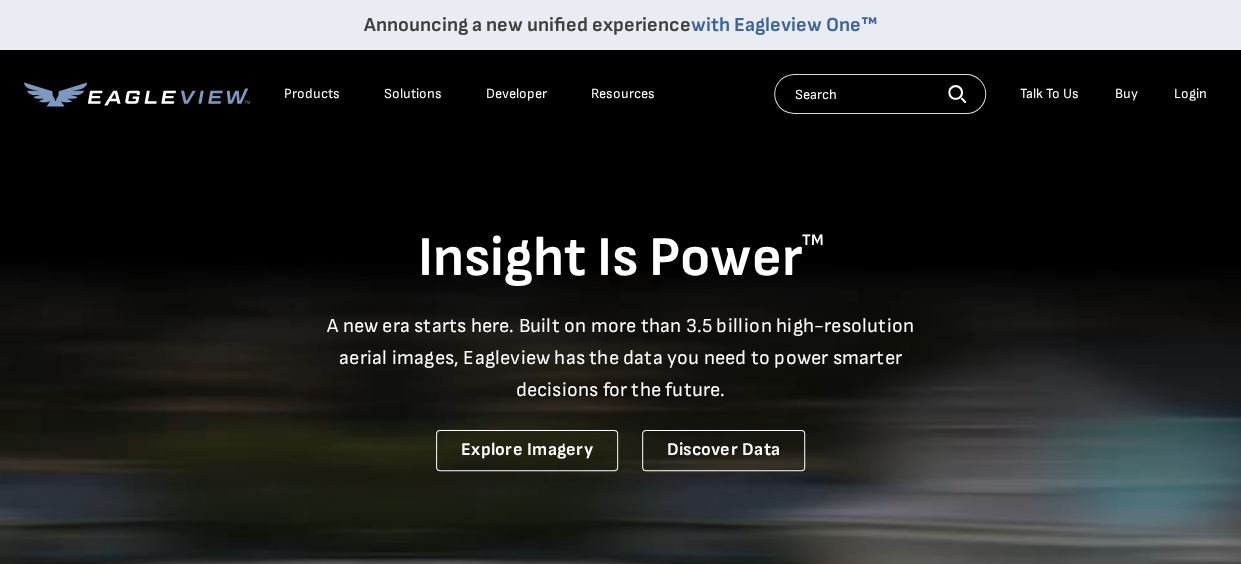 click on "Login" at bounding box center [1190, 94] 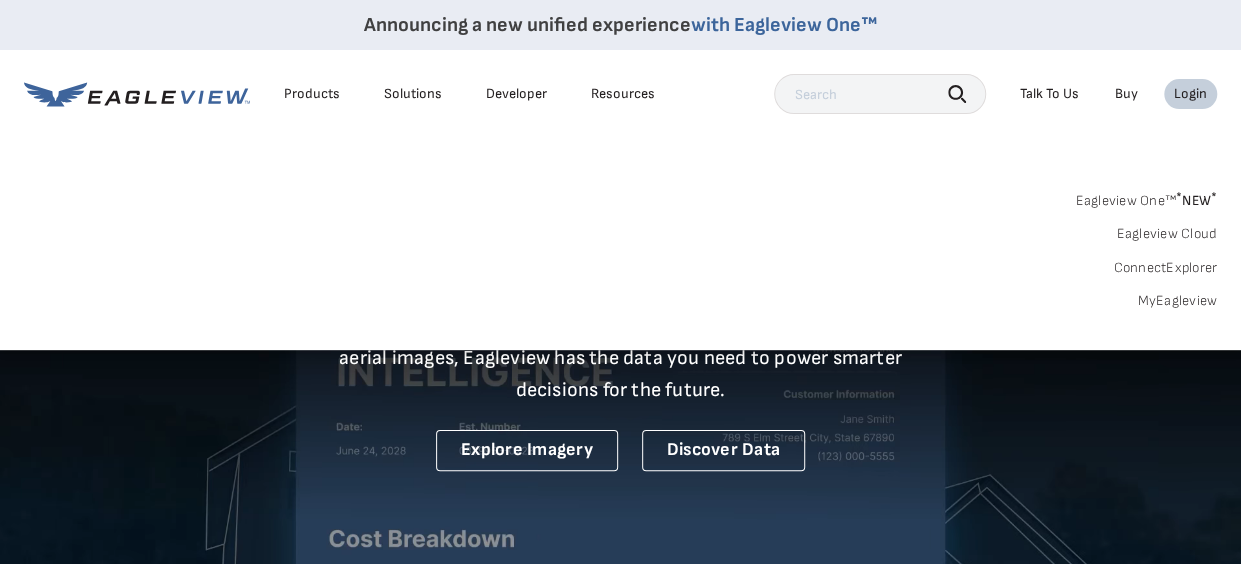 click on "MyEagleview" at bounding box center (1177, 301) 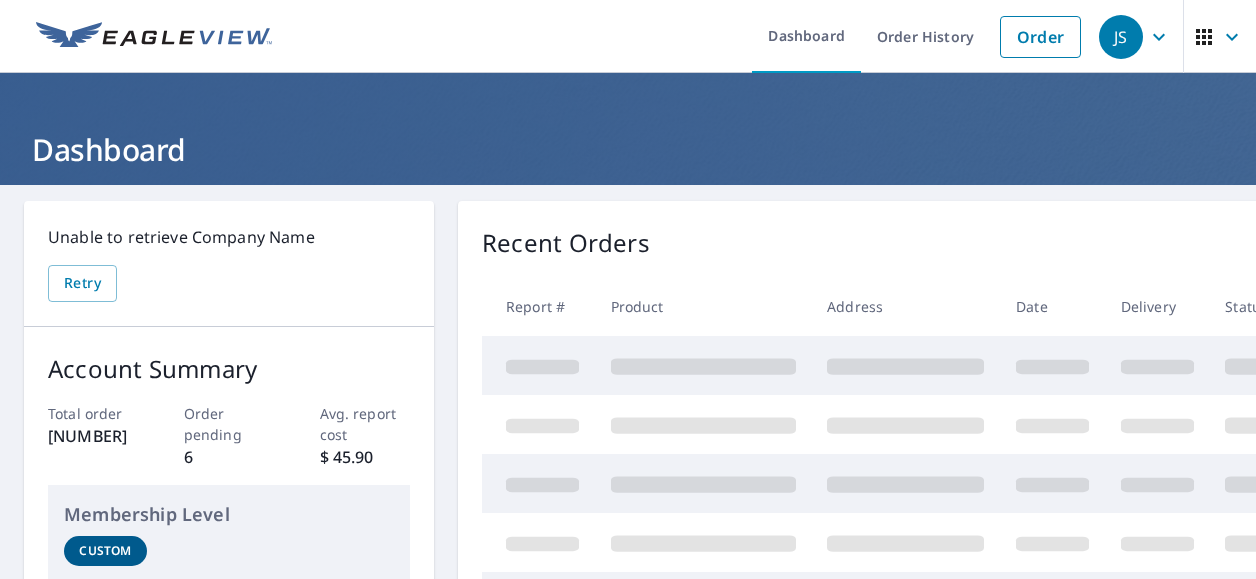 scroll, scrollTop: 0, scrollLeft: 0, axis: both 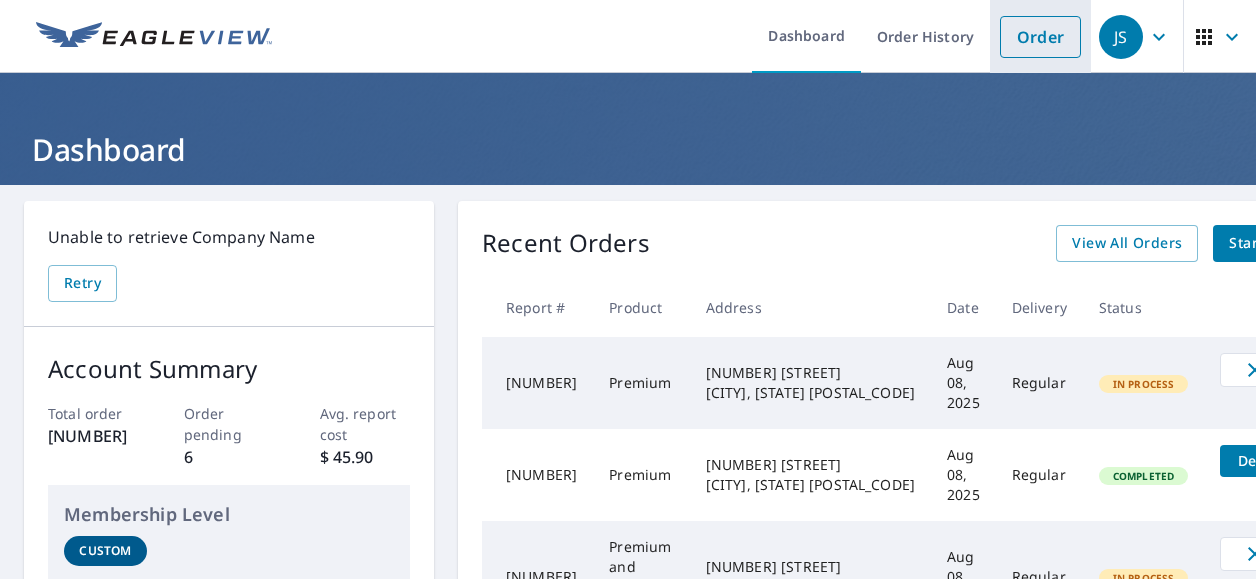 click on "Order" at bounding box center (1040, 37) 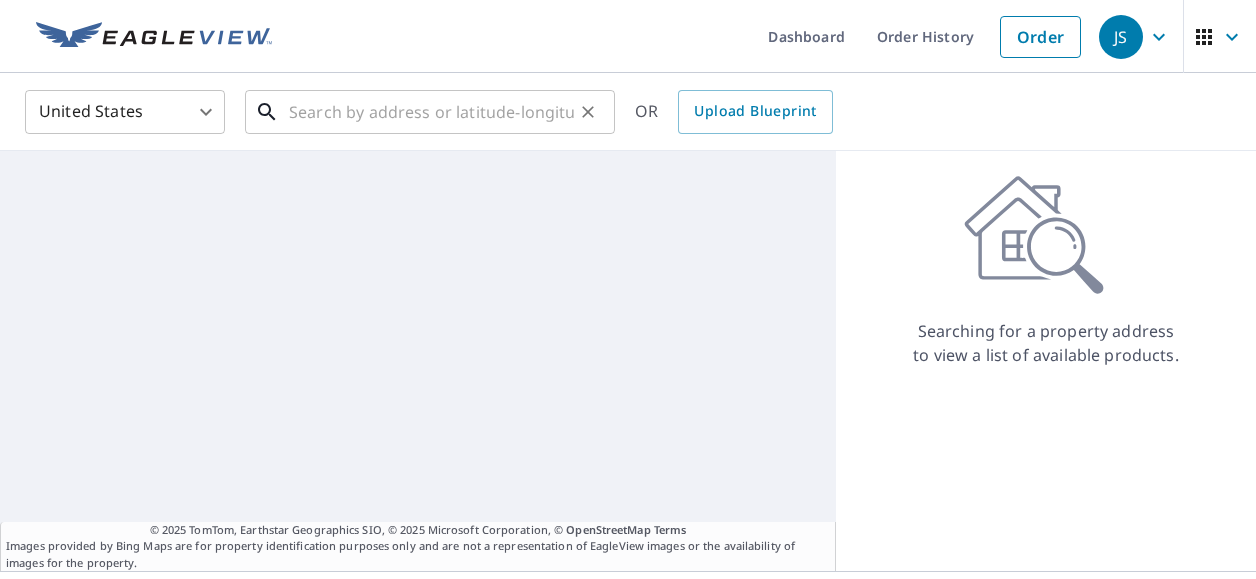 click at bounding box center (431, 112) 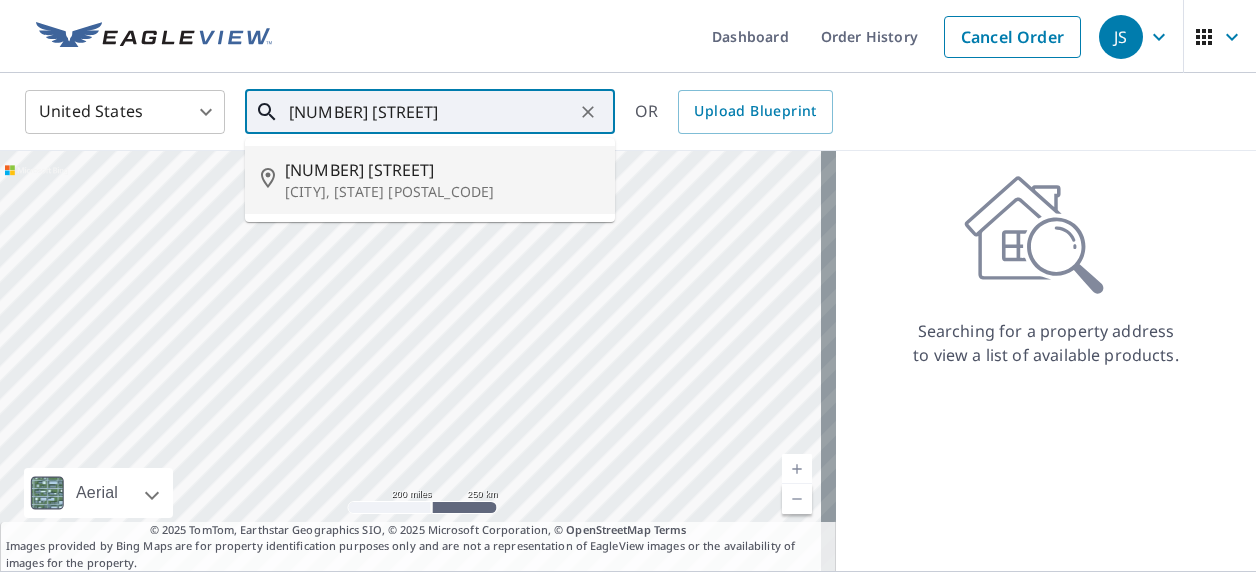 click on "[NUMBER] [STREET]" at bounding box center [442, 170] 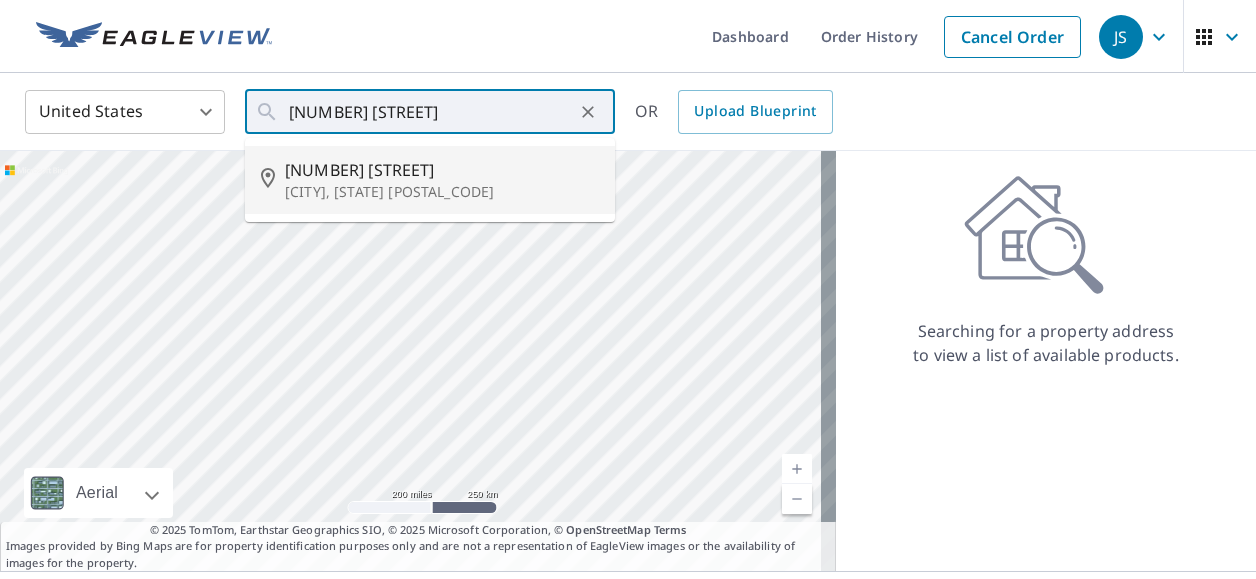 type on "[NUMBER] [STREET] [CITY], [STATE] [POSTAL_CODE]" 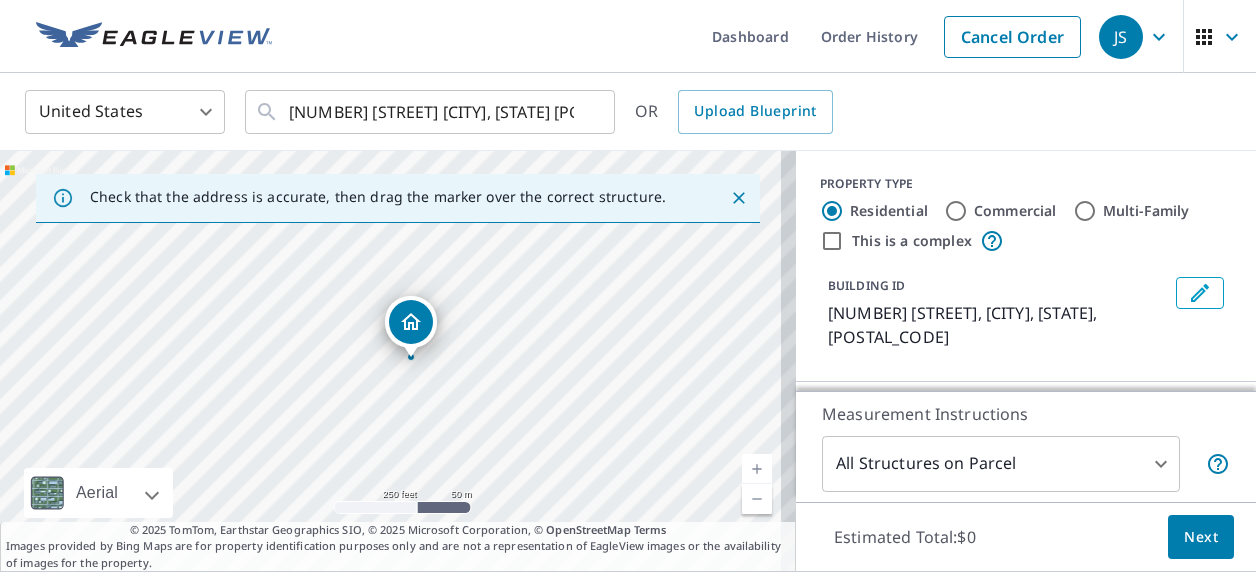 click at bounding box center (757, 469) 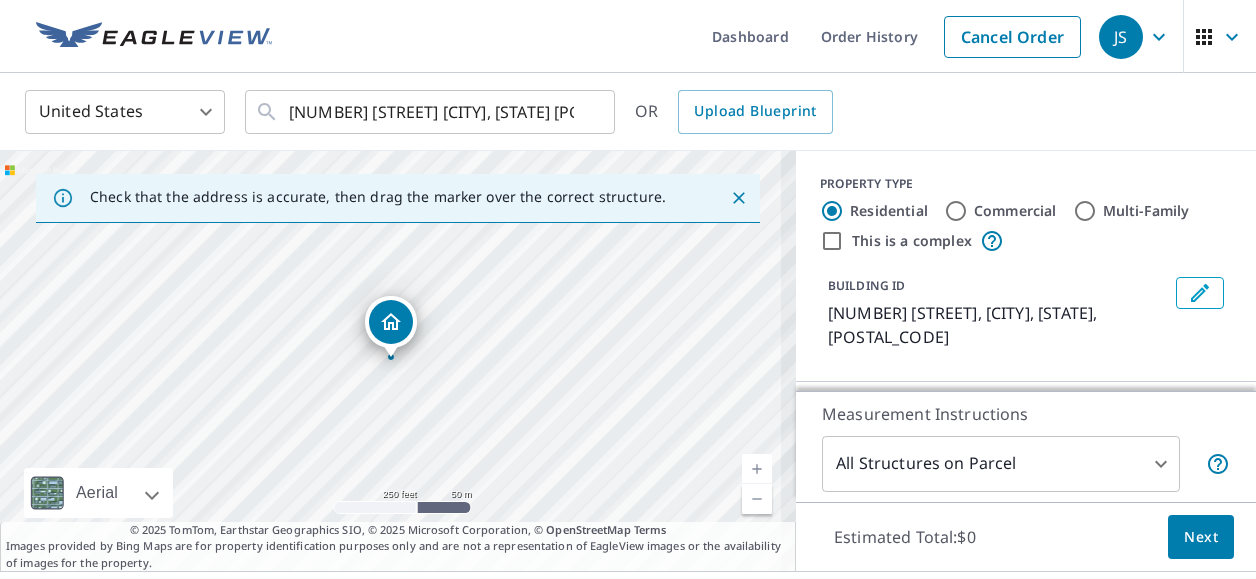 click at bounding box center [757, 469] 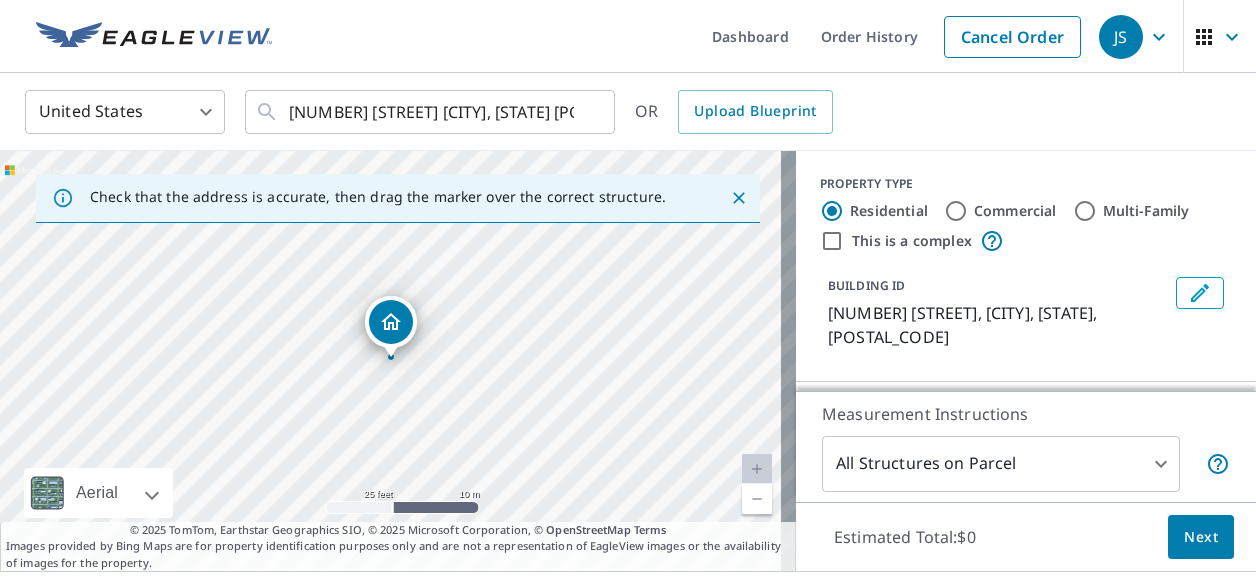 click at bounding box center (757, 499) 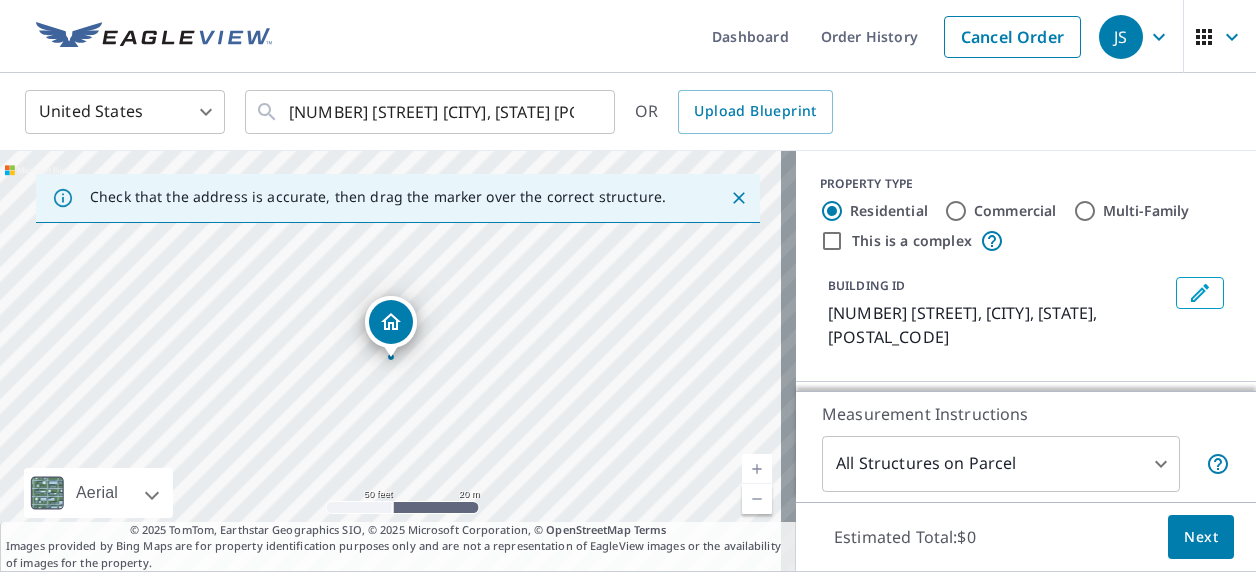scroll, scrollTop: 158, scrollLeft: 0, axis: vertical 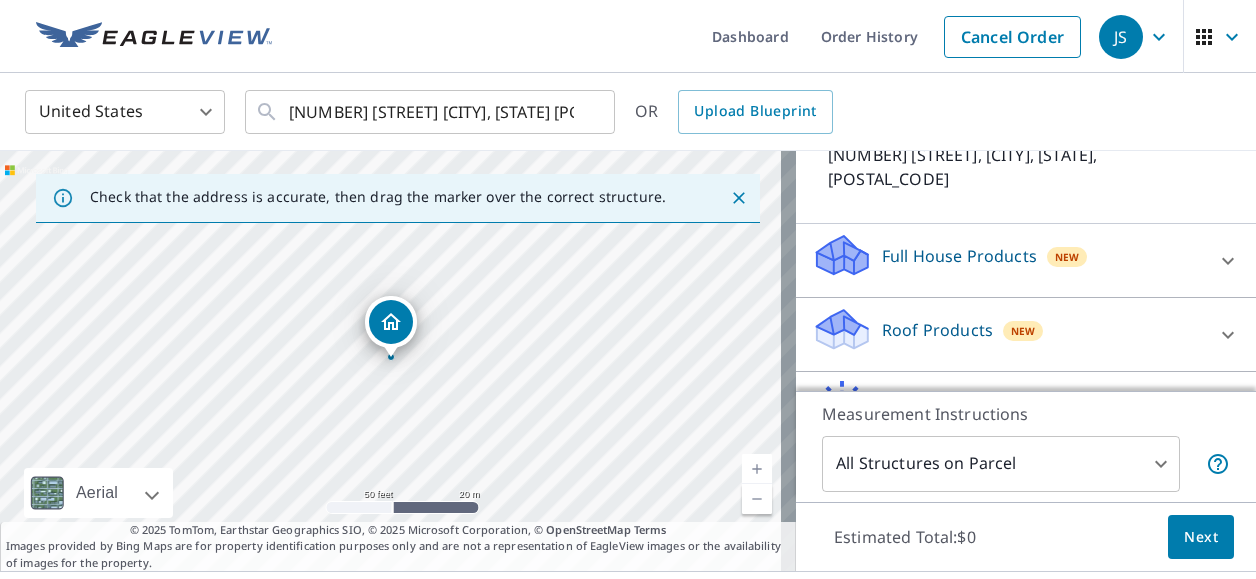 click on "Roof Products New" at bounding box center [1008, 334] 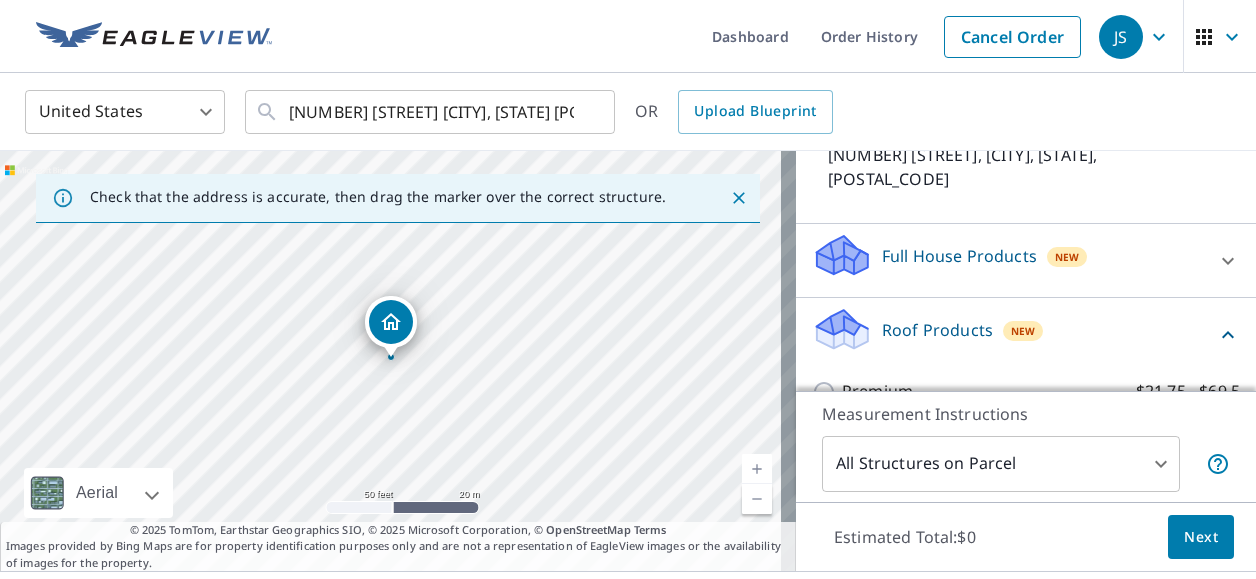 scroll, scrollTop: 255, scrollLeft: 0, axis: vertical 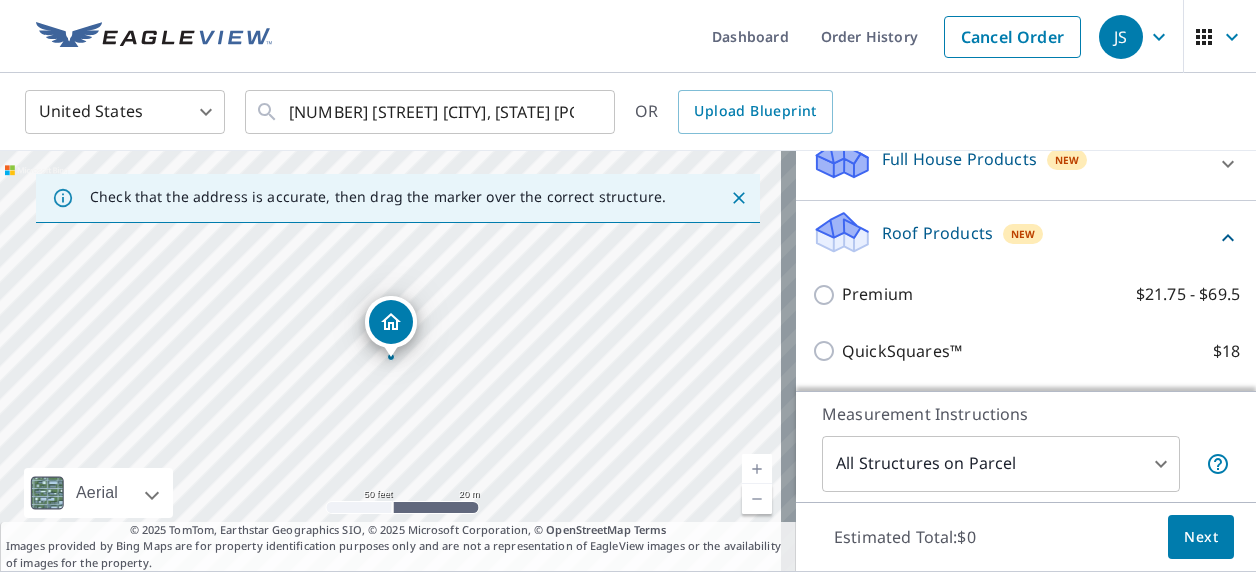 click on "Premium $21.75 - $69.5" at bounding box center [827, 295] 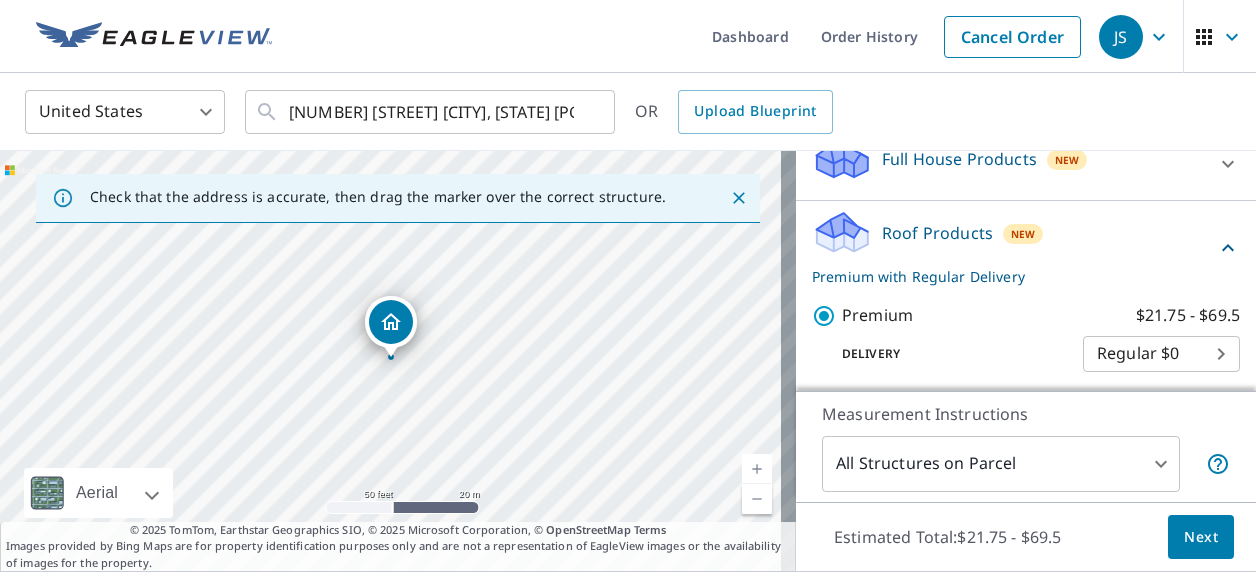 scroll, scrollTop: 554, scrollLeft: 0, axis: vertical 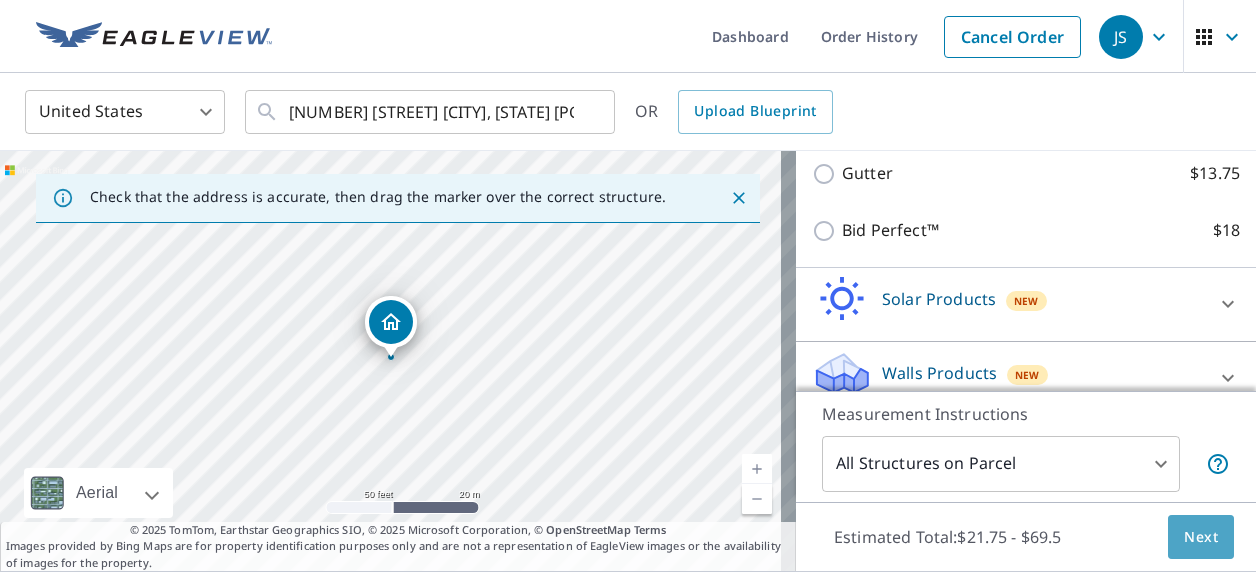 click on "Next" at bounding box center [1201, 537] 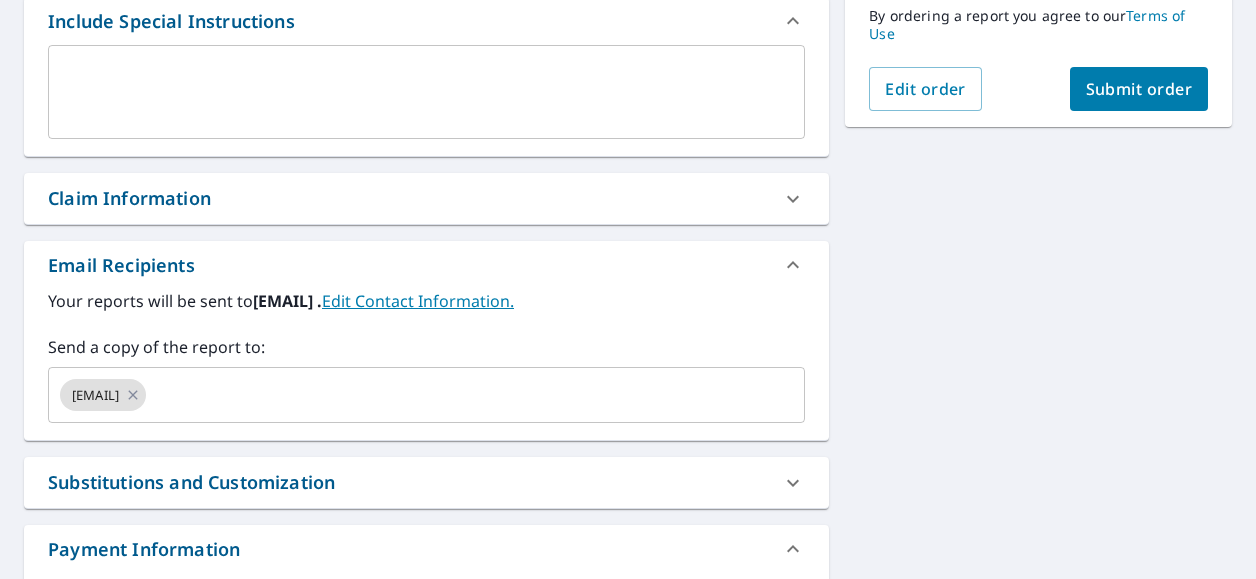scroll, scrollTop: 557, scrollLeft: 0, axis: vertical 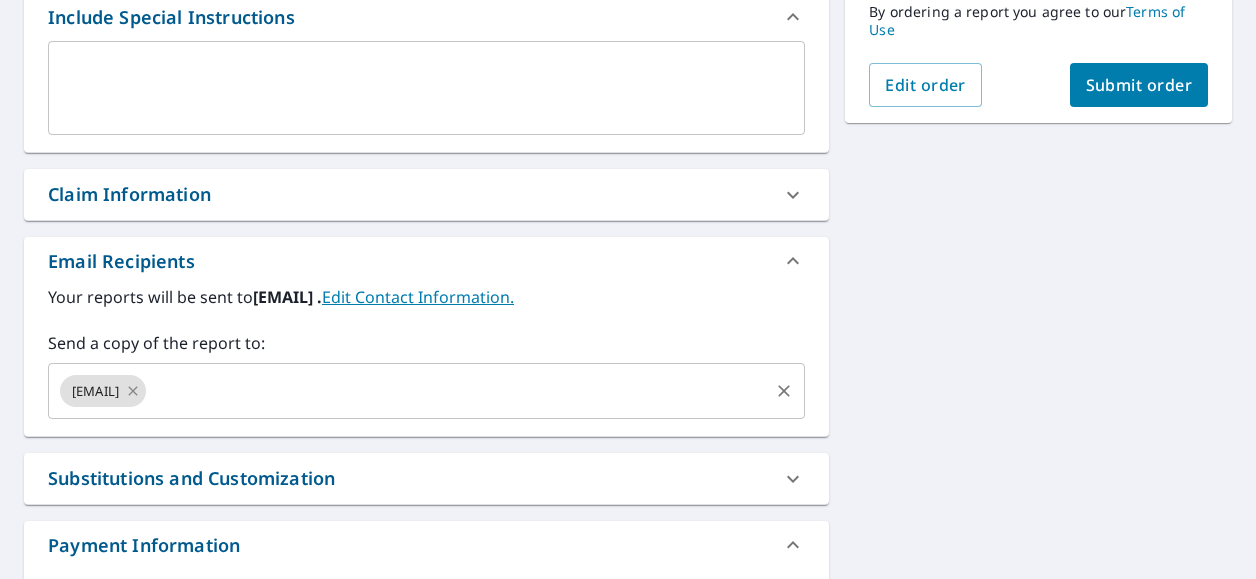 click 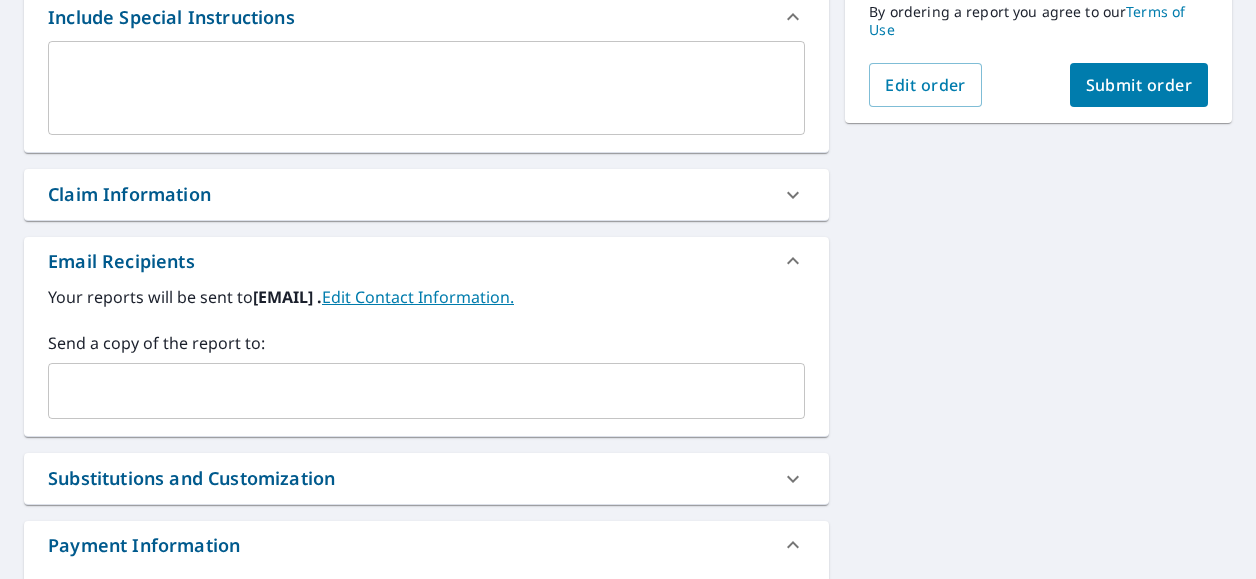 click at bounding box center [411, 391] 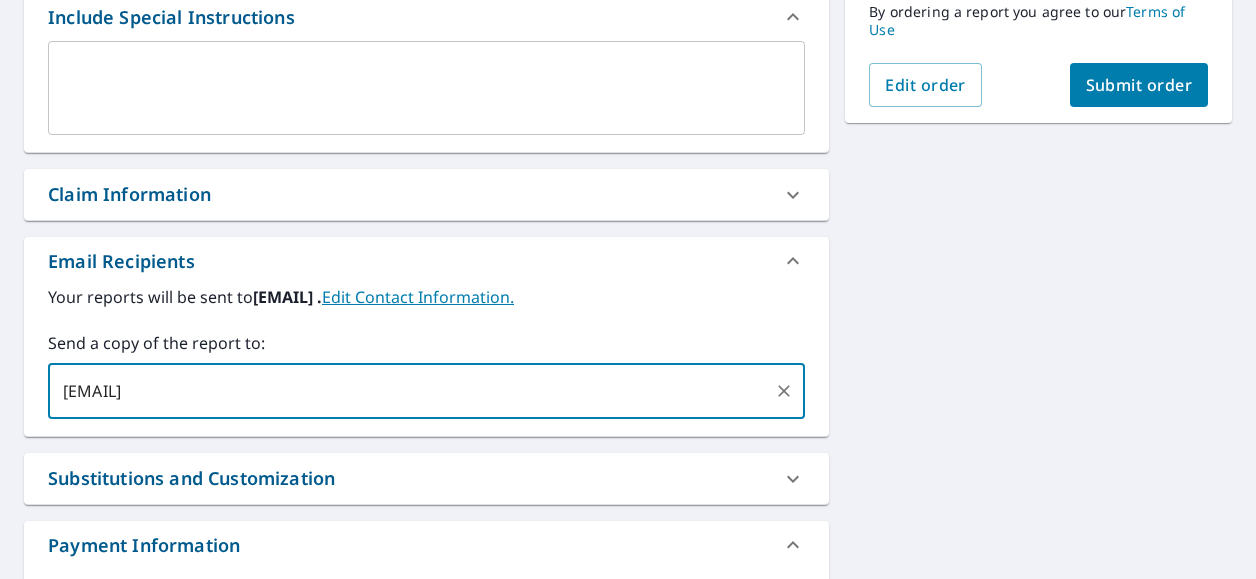type on "matt.zeis@fergusonroofing.com" 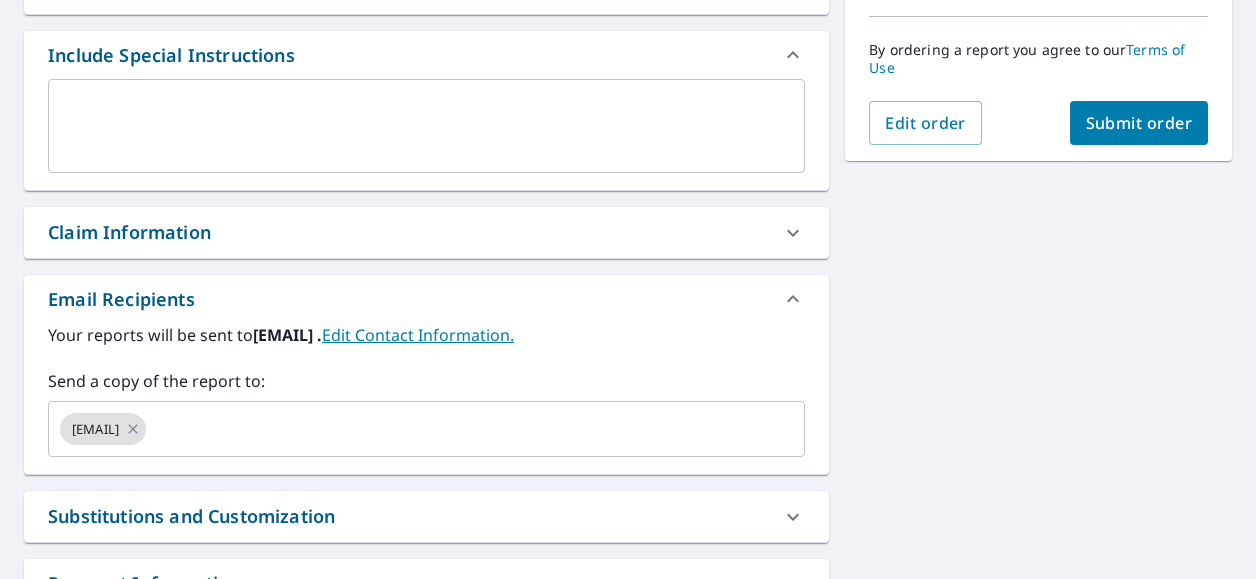 scroll, scrollTop: 520, scrollLeft: 0, axis: vertical 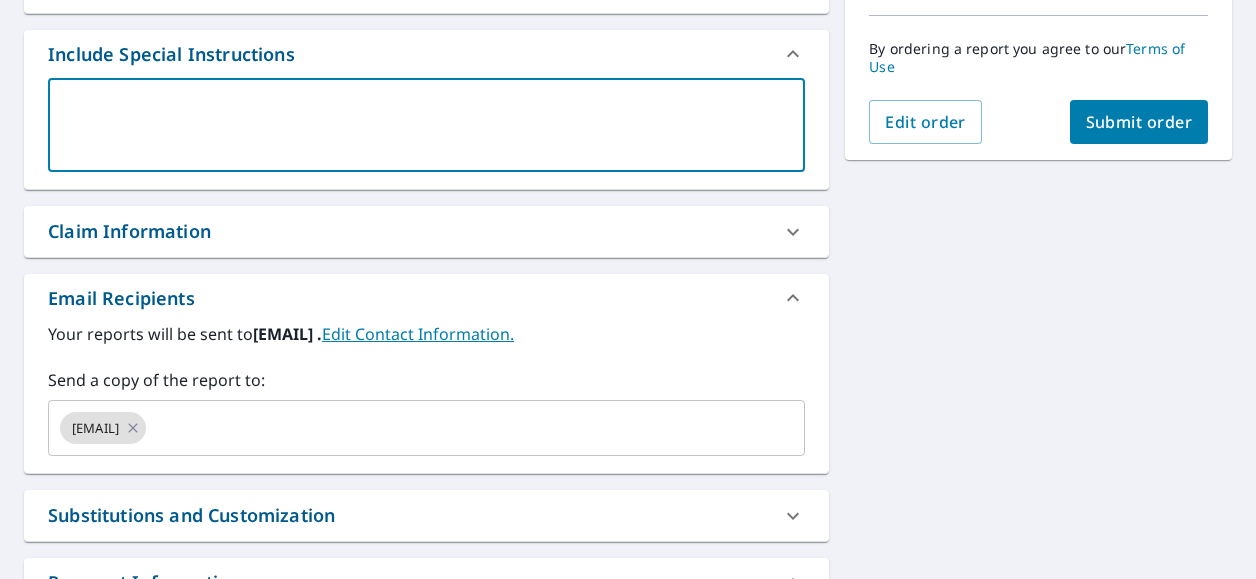 click at bounding box center [426, 125] 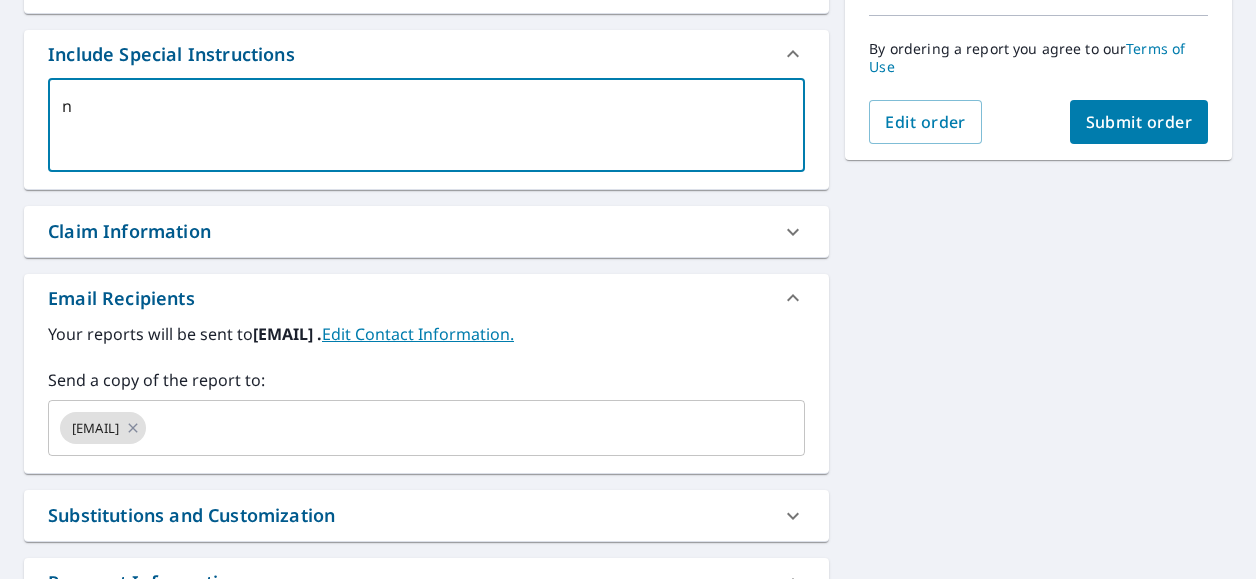 type on "x" 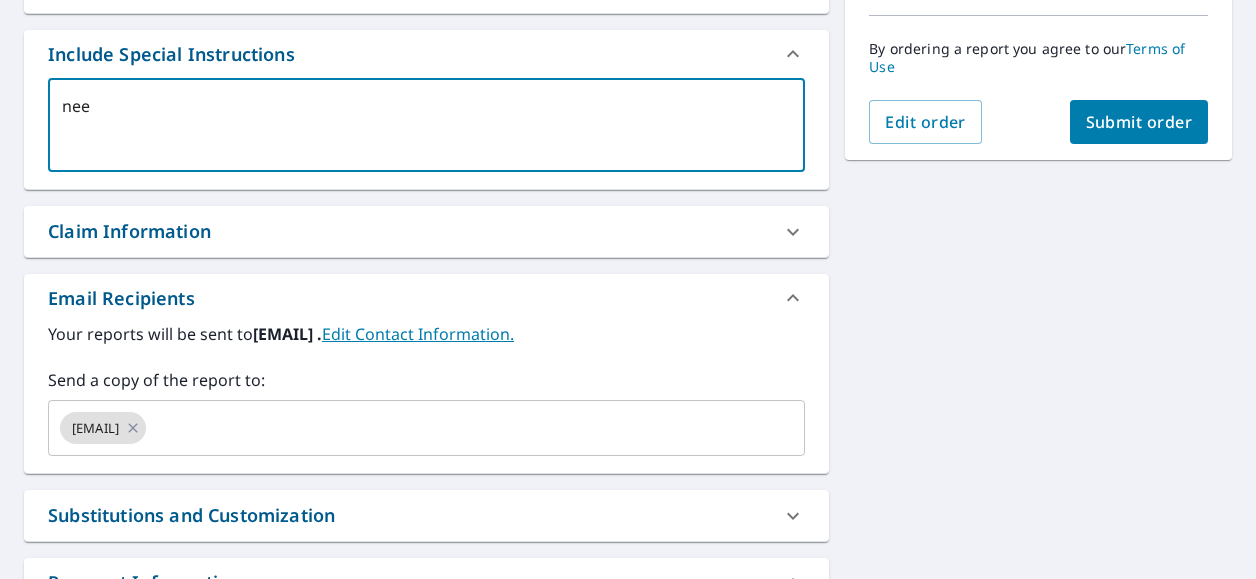 type on "need" 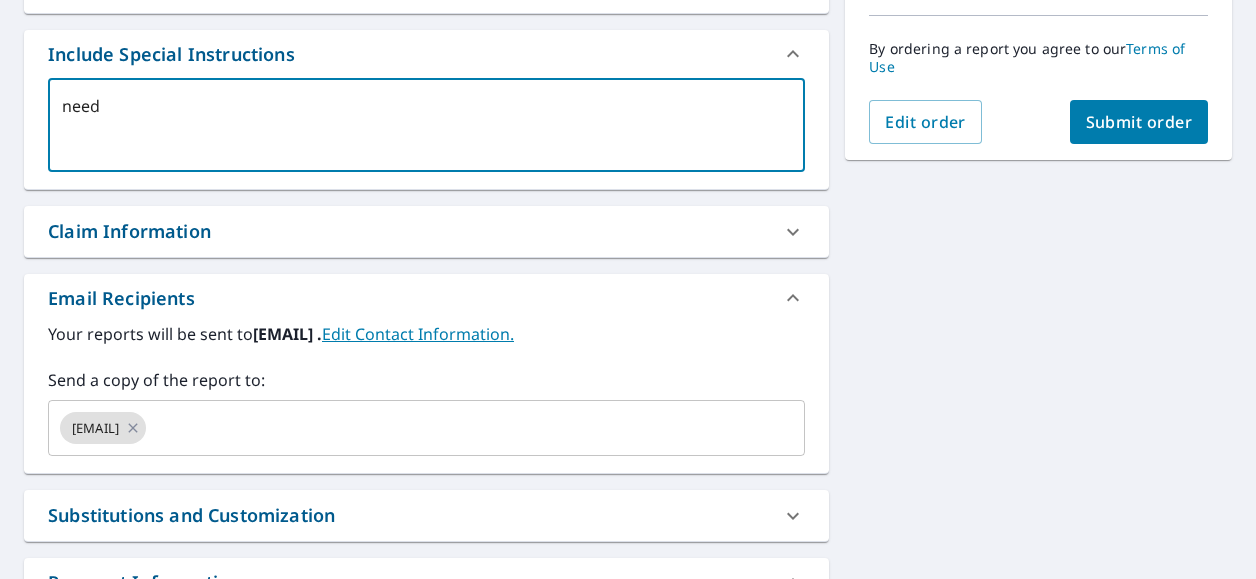 type on "x" 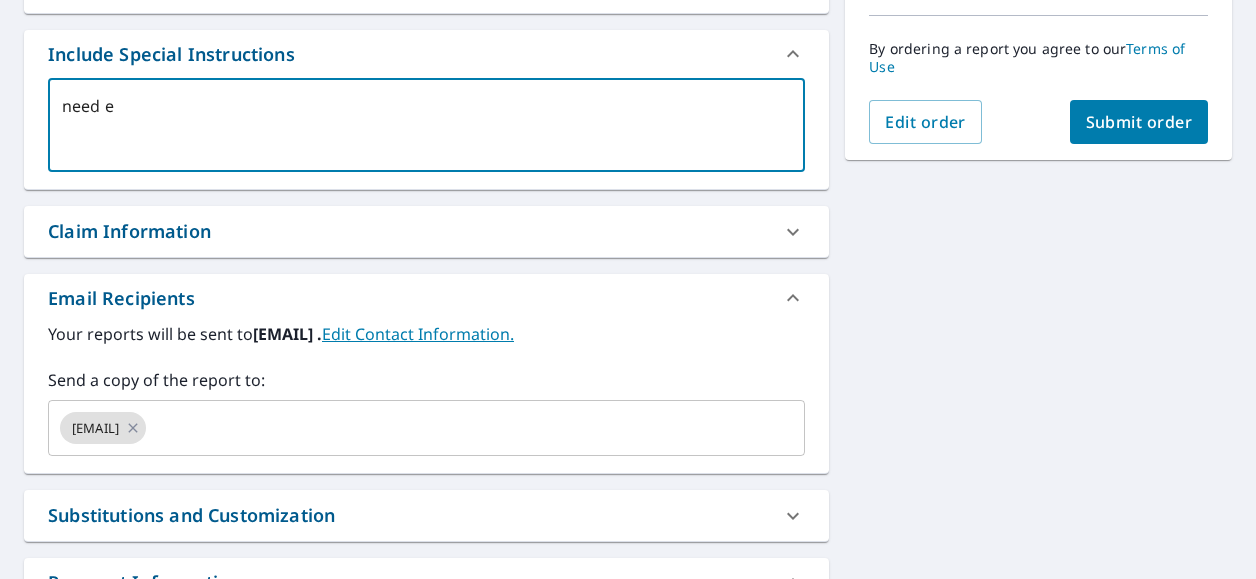 type on "need en" 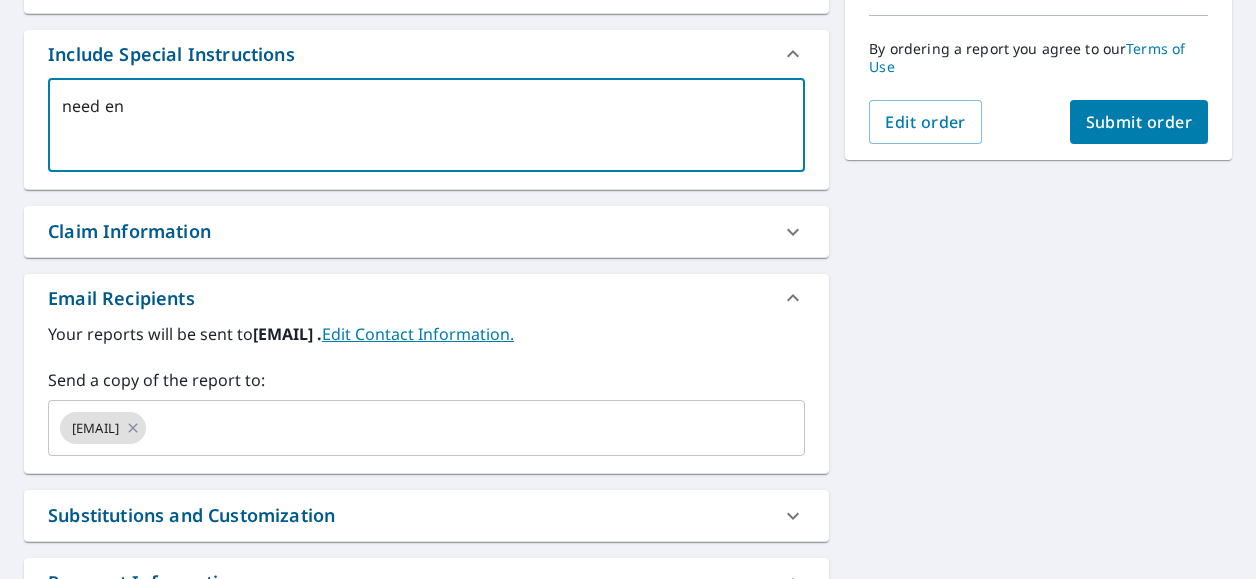 type on "need ent" 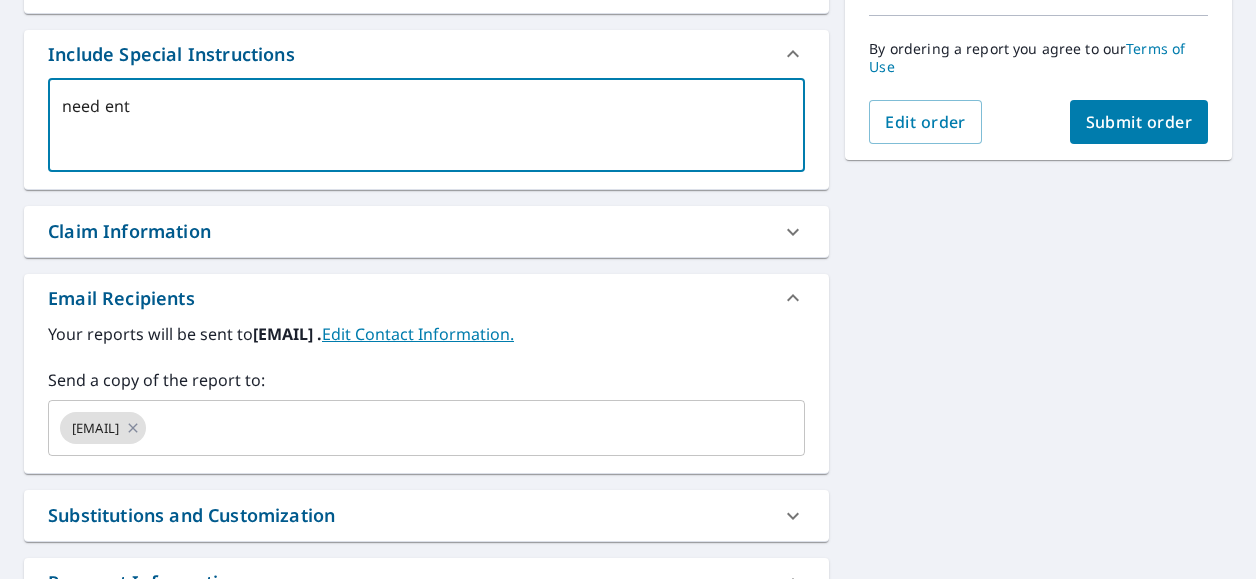 type on "x" 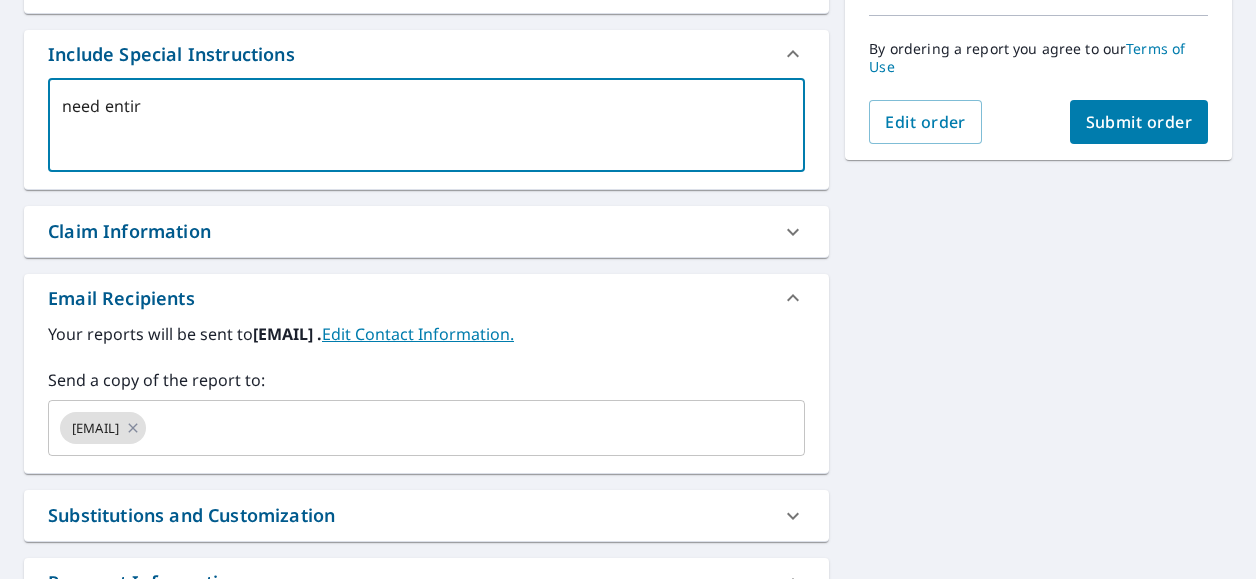 type on "need entire" 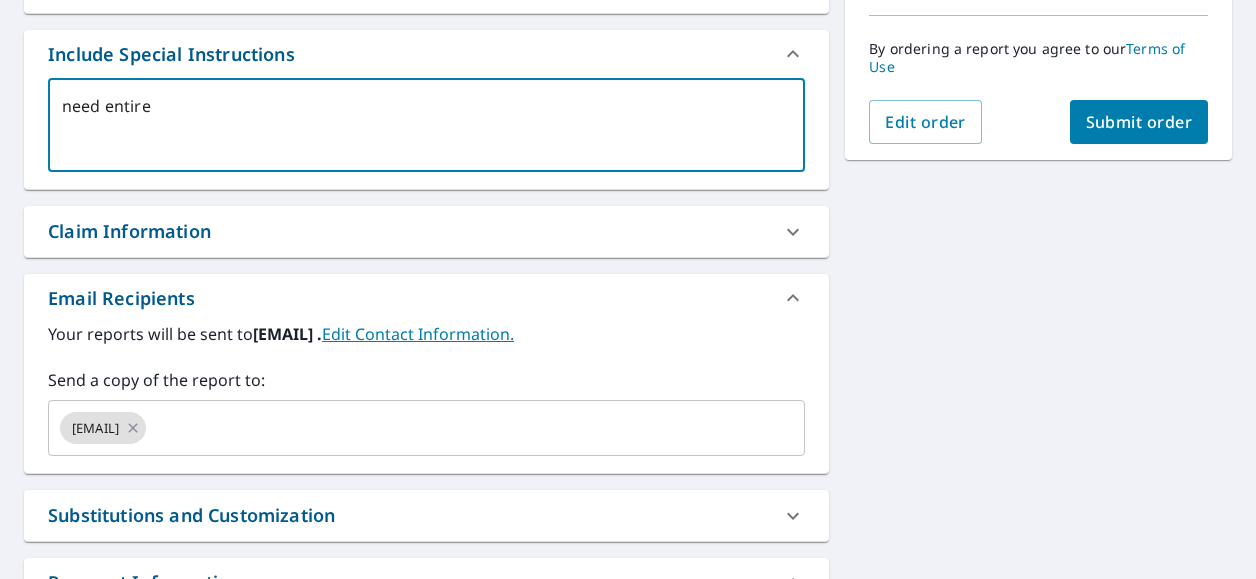 type on "x" 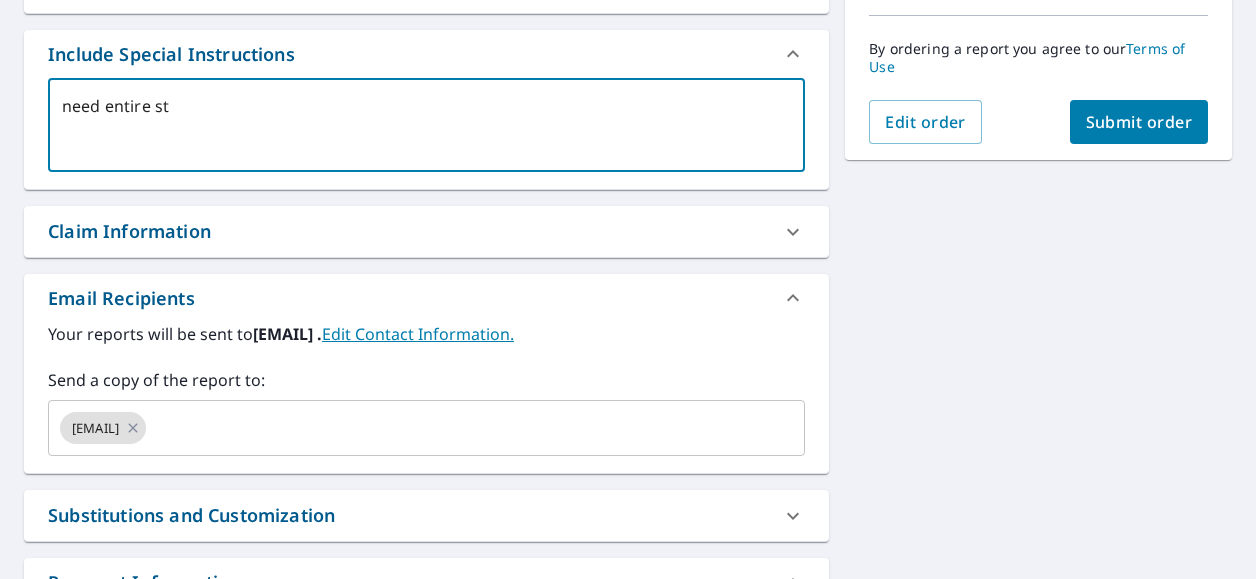 type on "need entire str" 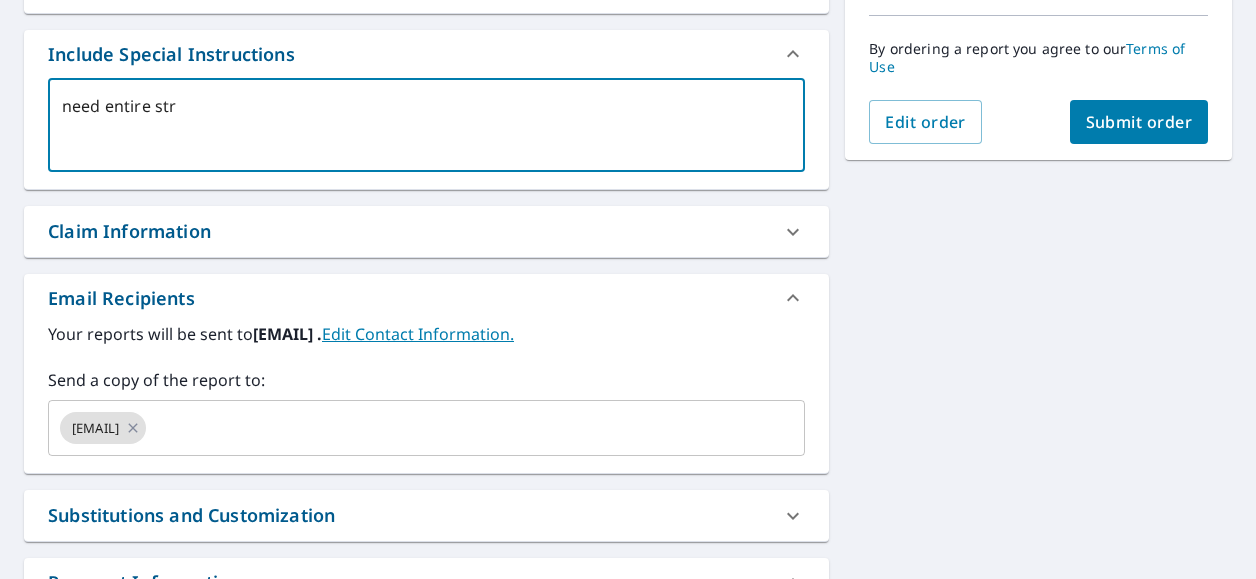 type on "x" 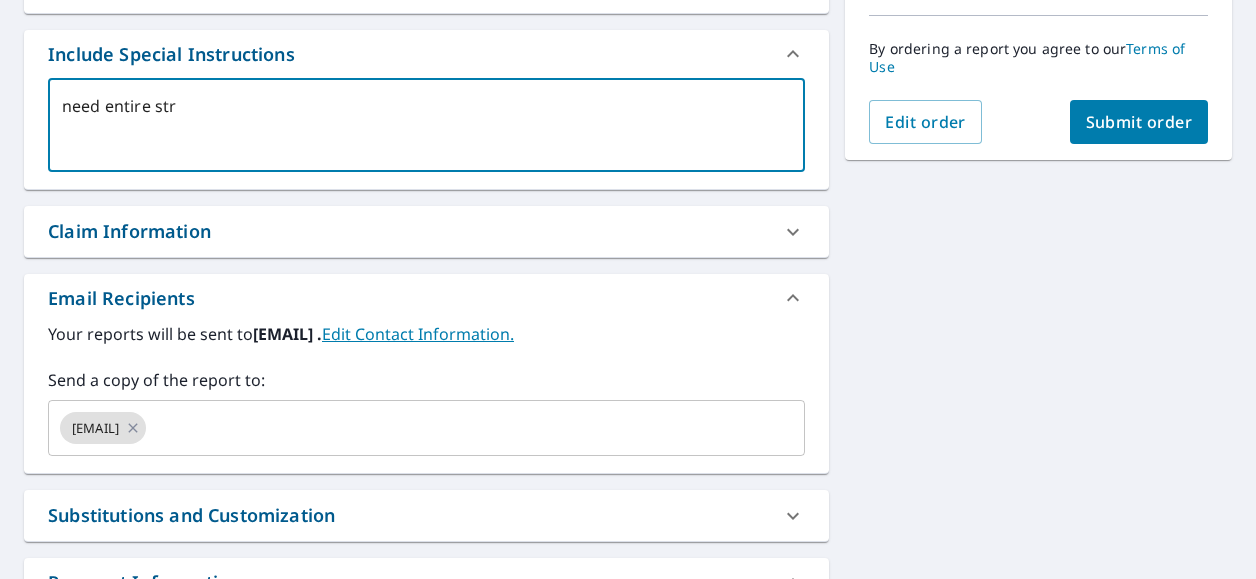 type on "need entire stru" 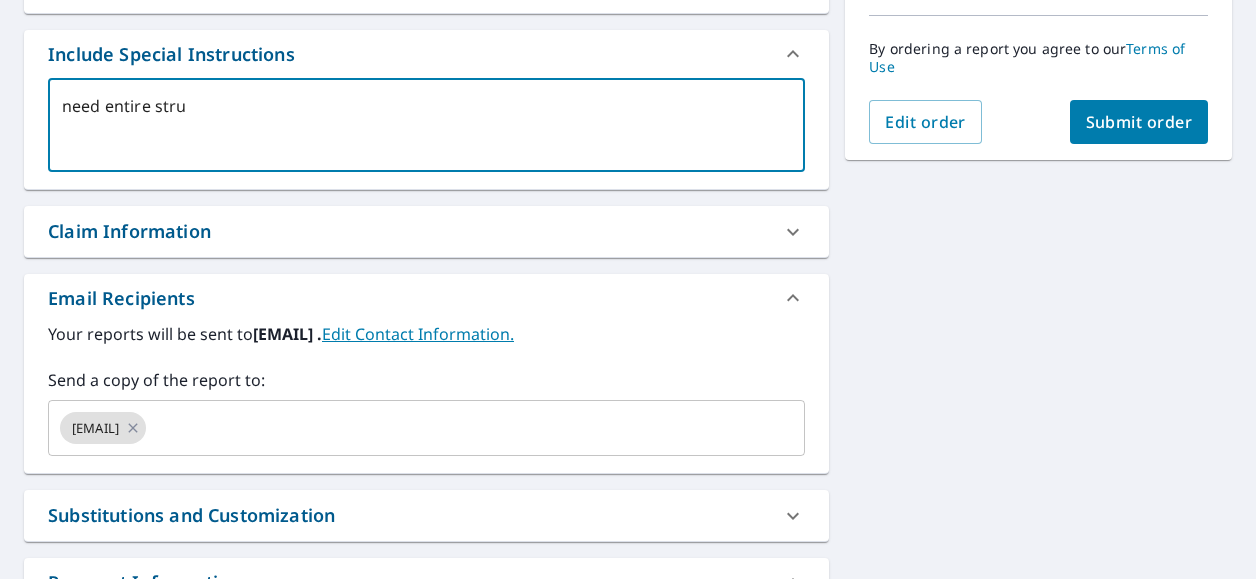 type on "need entire struc" 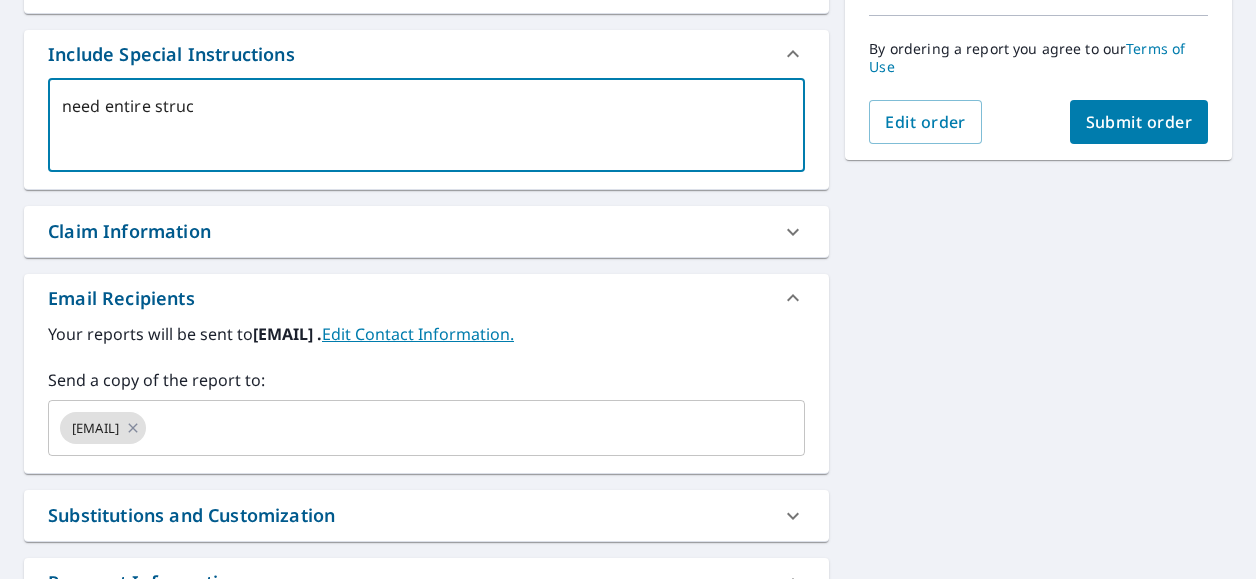 type on "x" 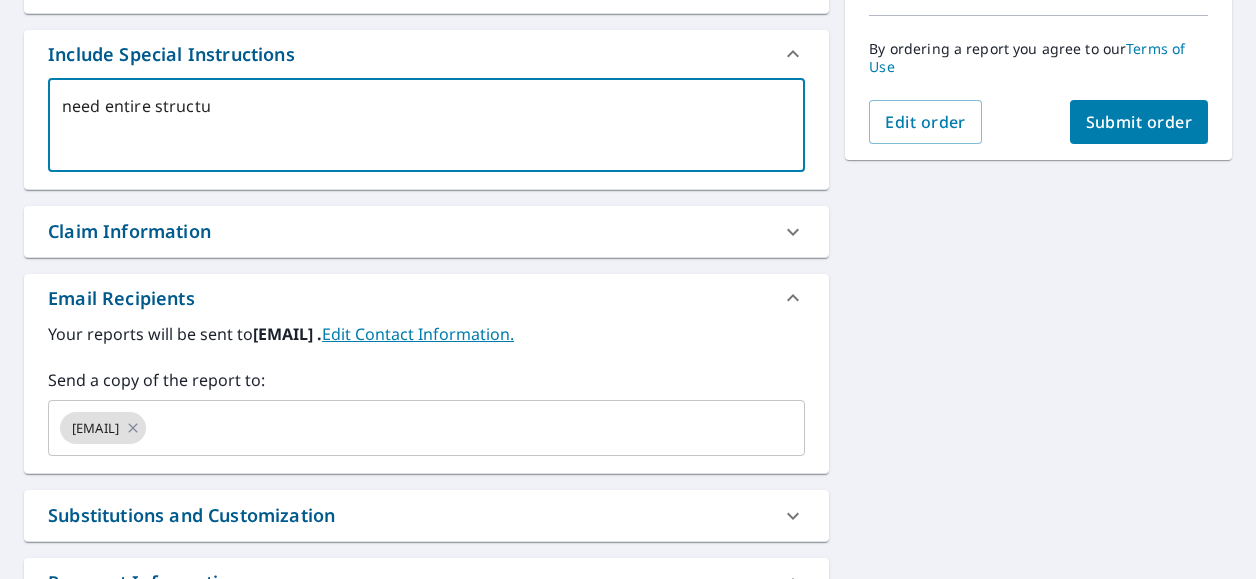 type on "need entire structur" 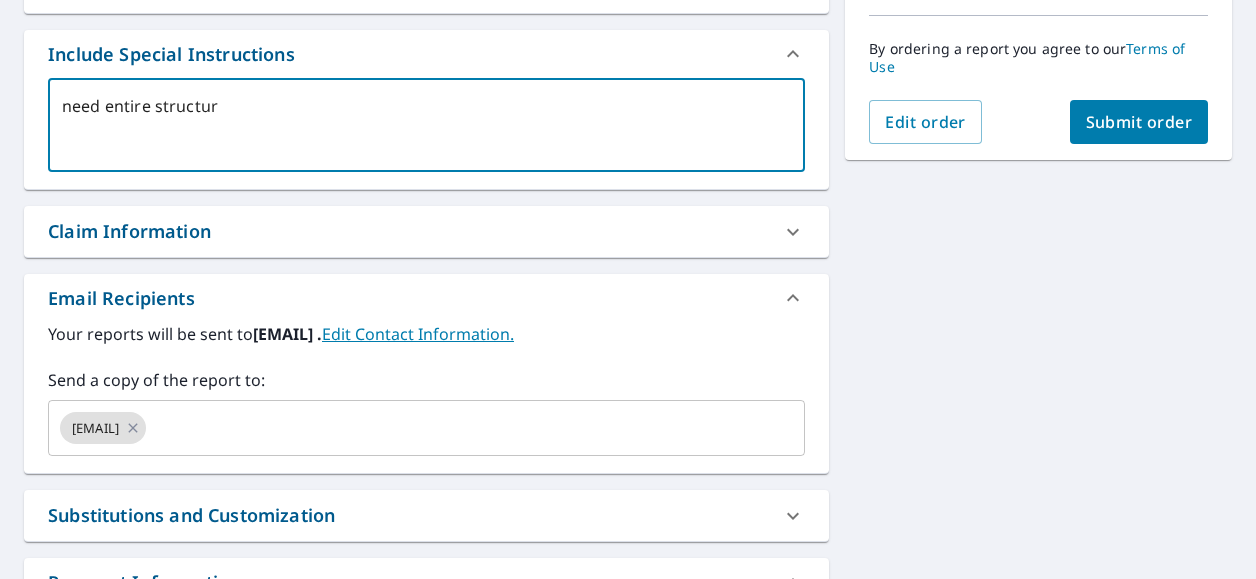type on "need entire structure" 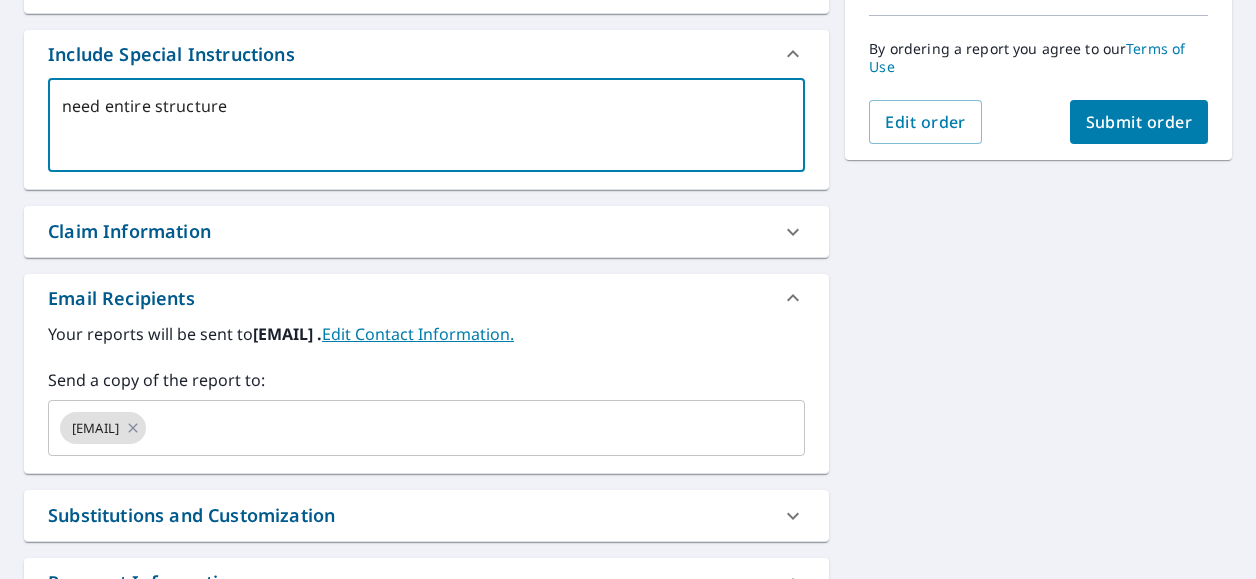 type on "need entire structure" 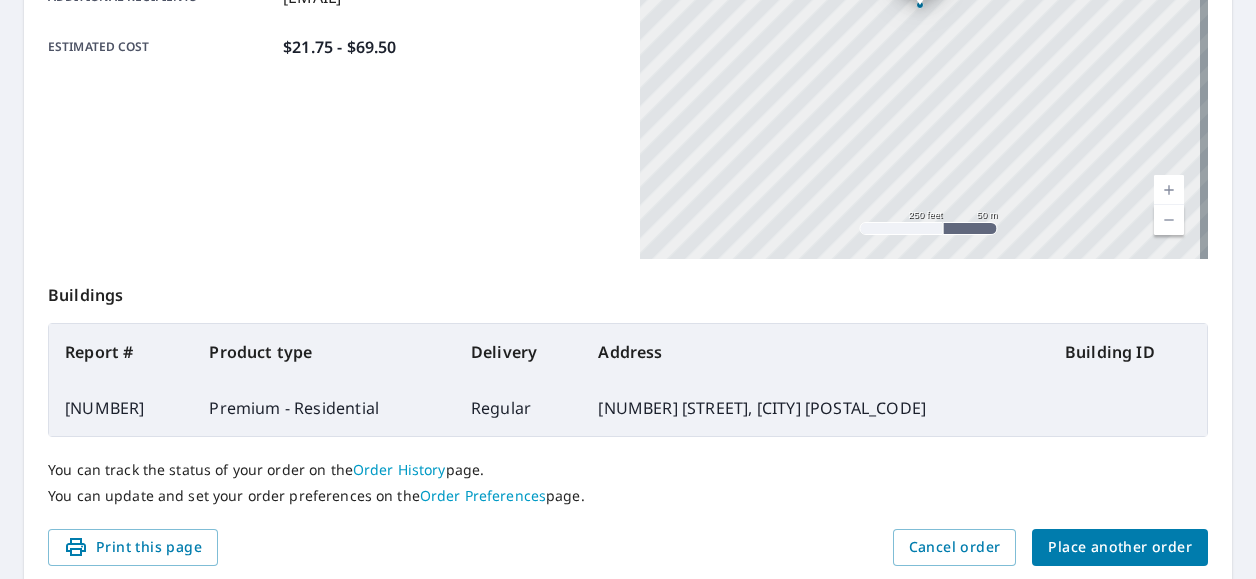 click on "Place another order" at bounding box center [1120, 547] 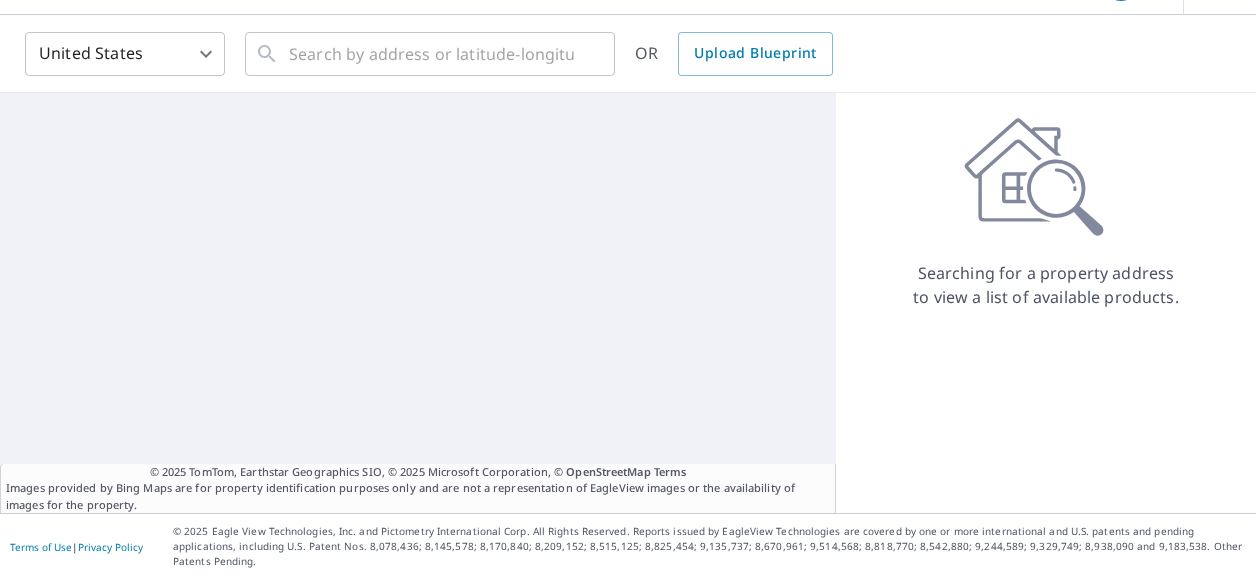 scroll, scrollTop: 42, scrollLeft: 0, axis: vertical 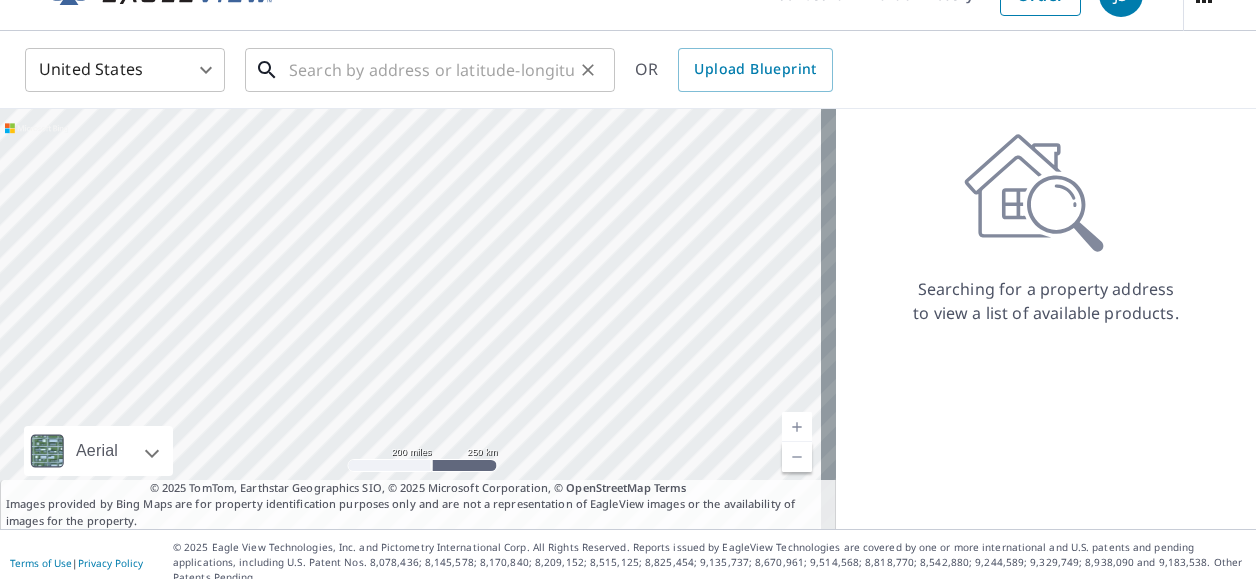 click at bounding box center [431, 70] 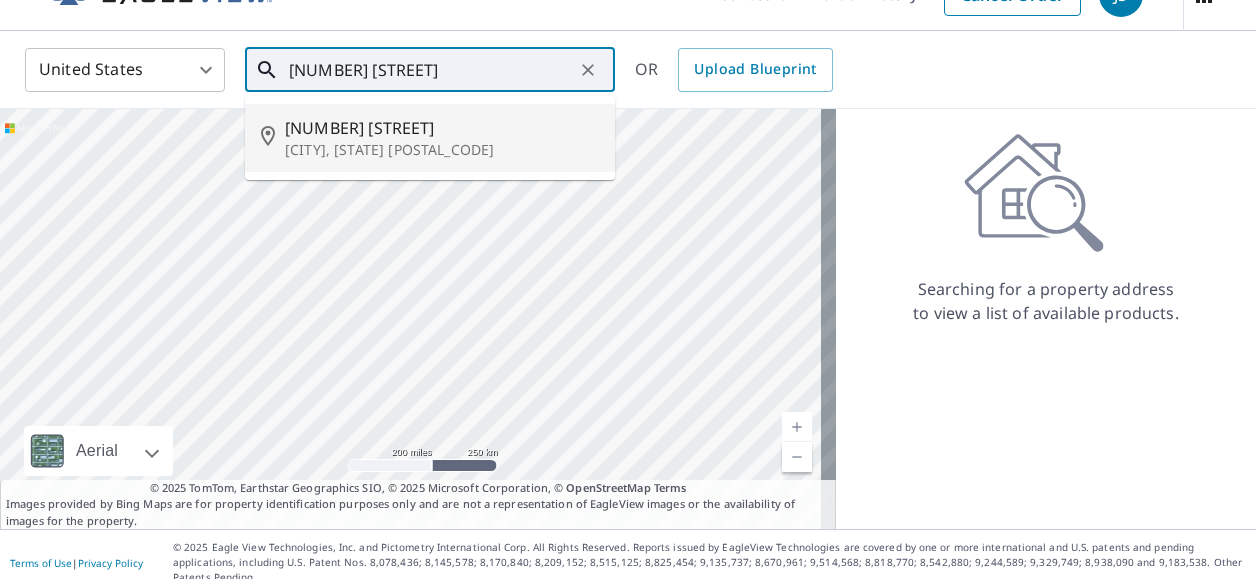 click on "12199 Mckelvey Place Dr" at bounding box center (442, 128) 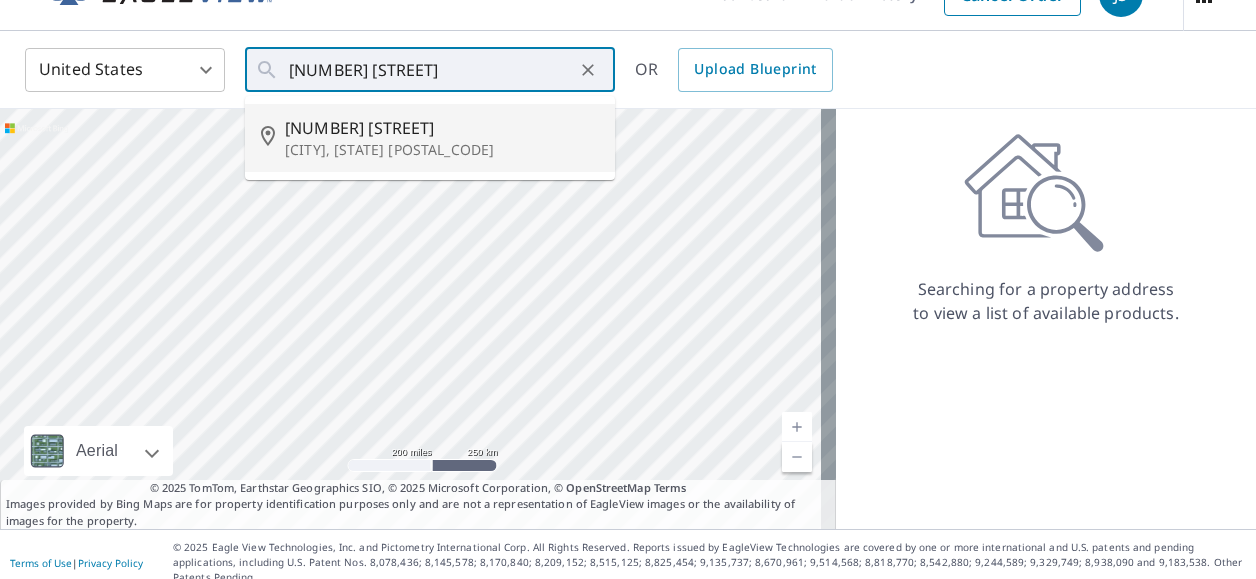 type on "12199 Mckelvey Place Dr Bridgeton, MO 63044" 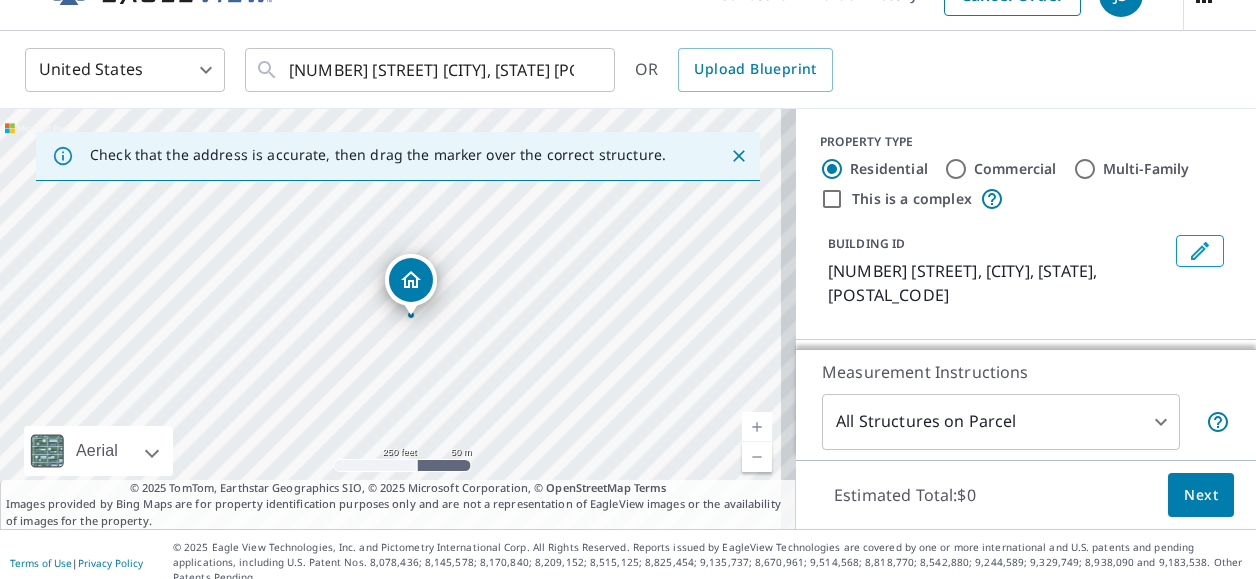 click at bounding box center [757, 427] 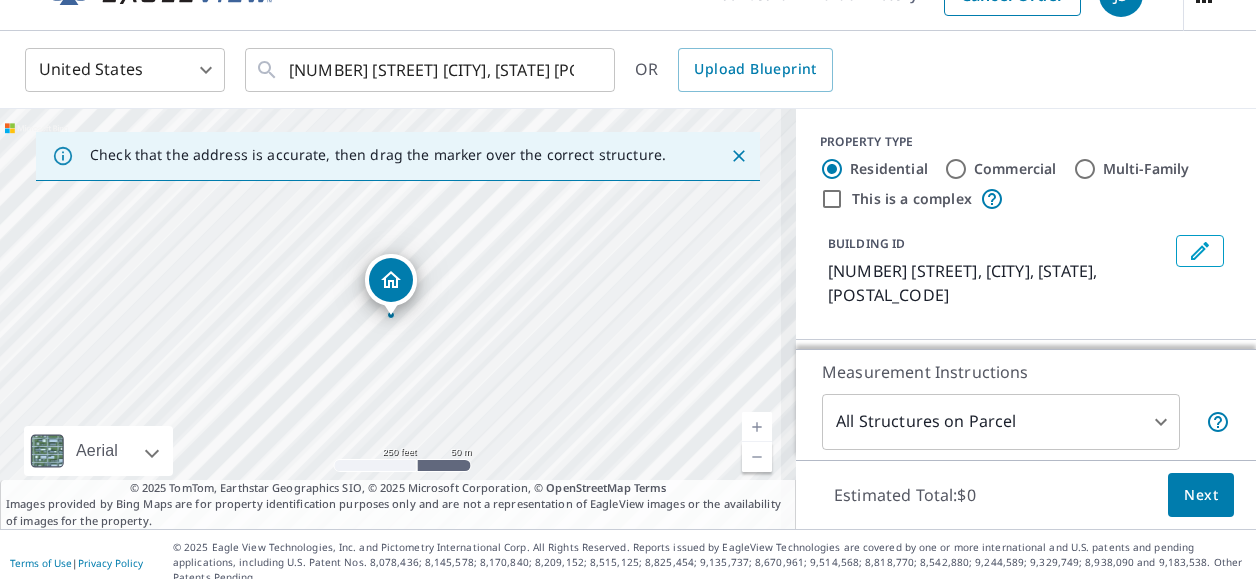 click at bounding box center [757, 427] 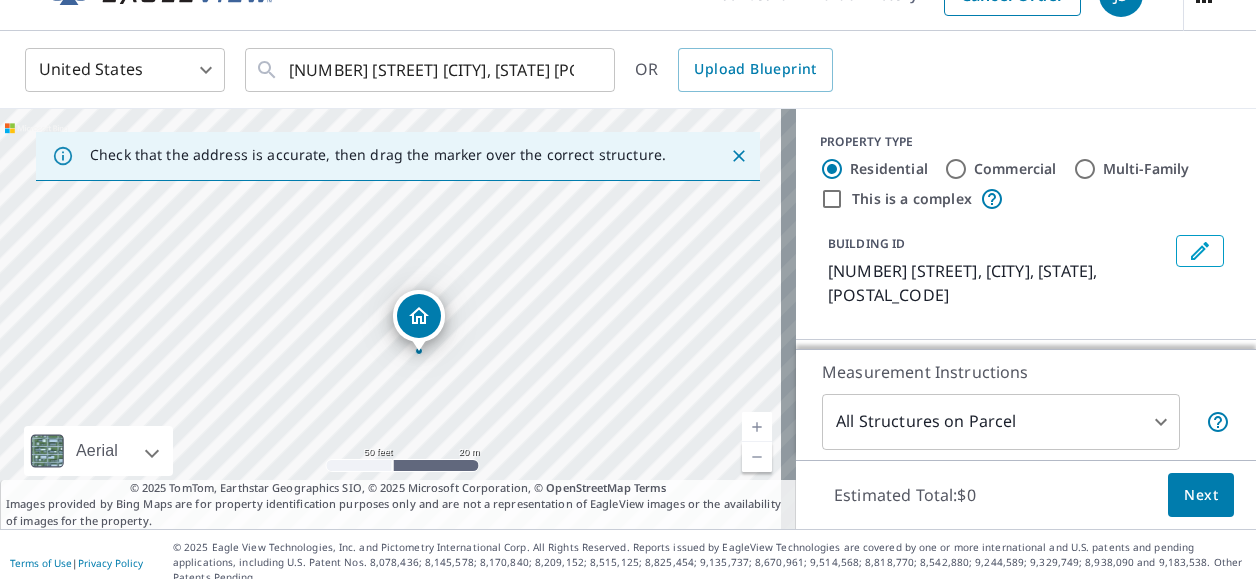 drag, startPoint x: 388, startPoint y: 281, endPoint x: 418, endPoint y: 319, distance: 48.414875 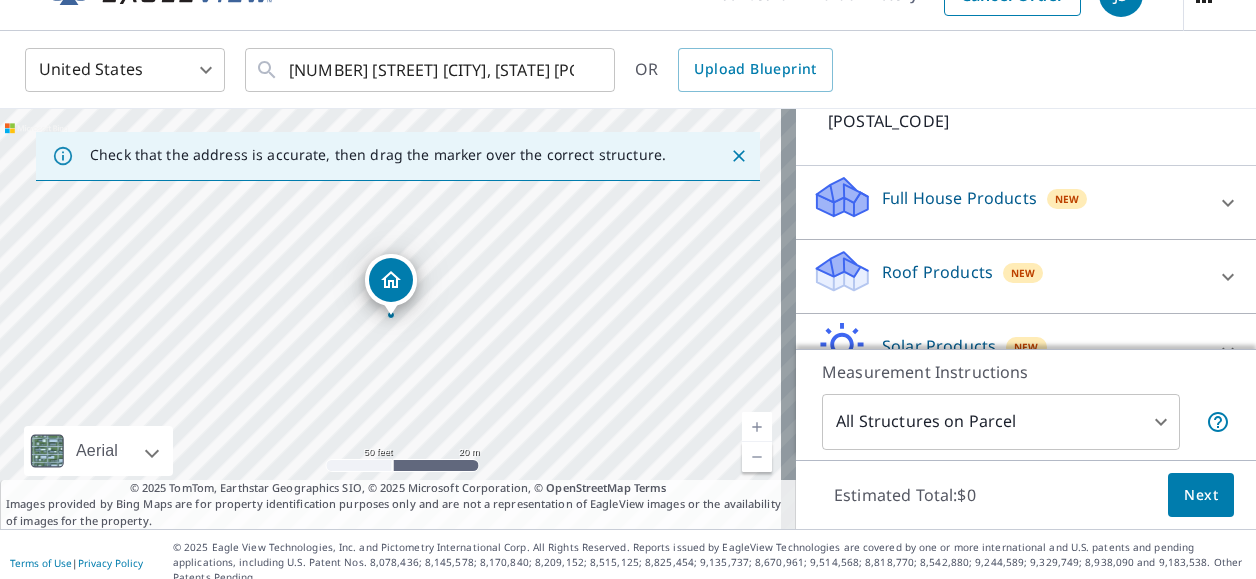 scroll, scrollTop: 180, scrollLeft: 0, axis: vertical 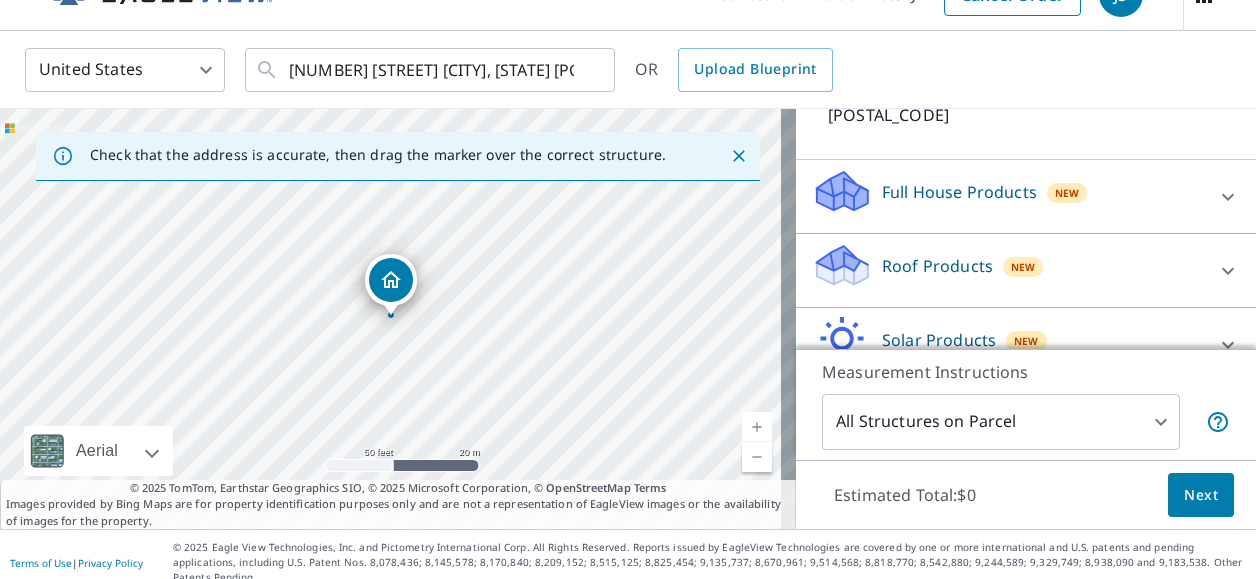 click on "Roof Products New" at bounding box center (1008, 270) 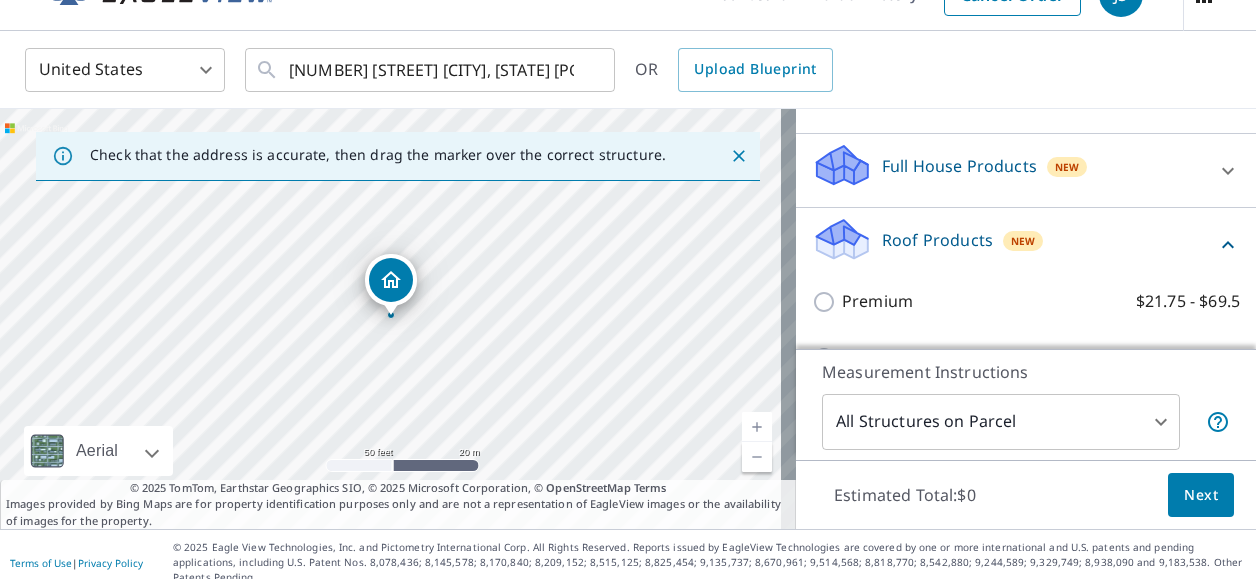 scroll, scrollTop: 207, scrollLeft: 0, axis: vertical 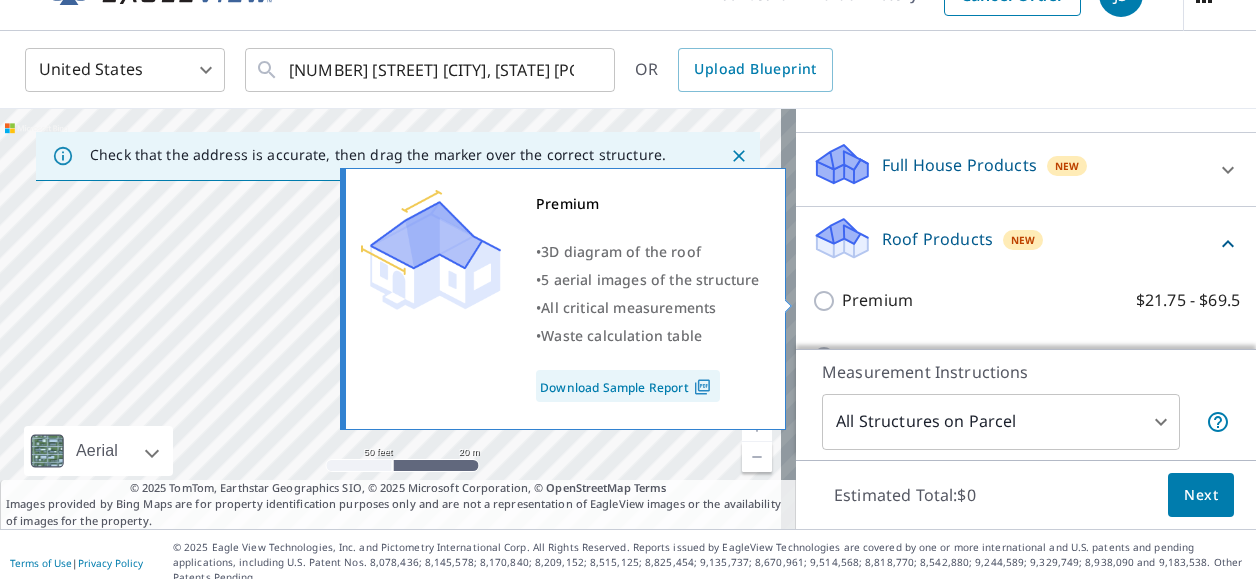 click on "Premium $21.75 - $69.5" at bounding box center [827, 301] 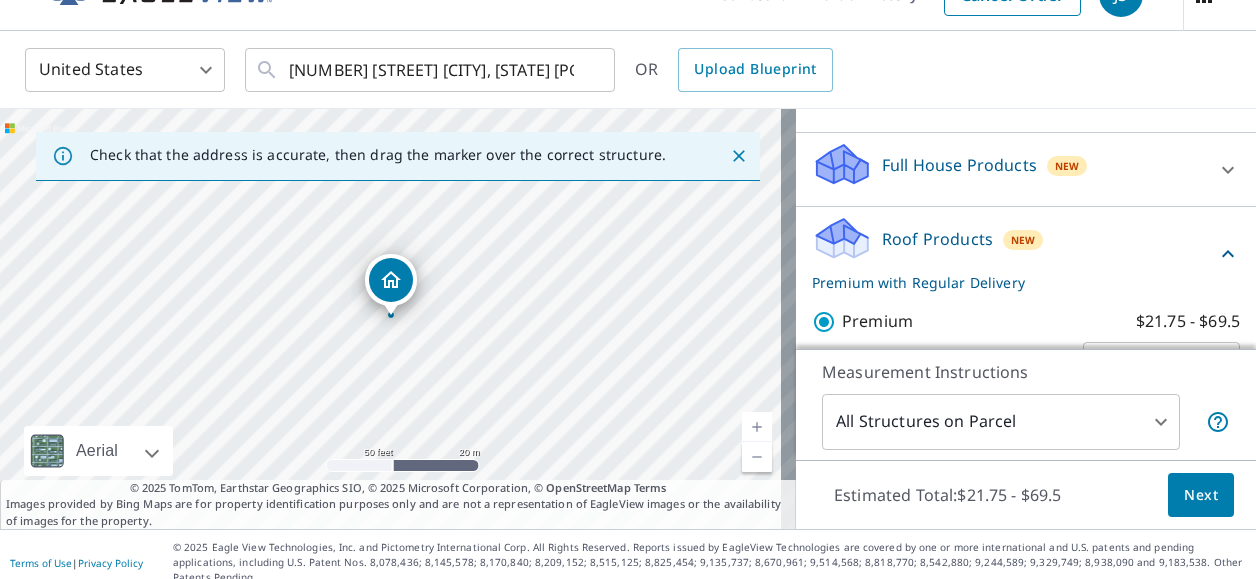 scroll, scrollTop: 578, scrollLeft: 0, axis: vertical 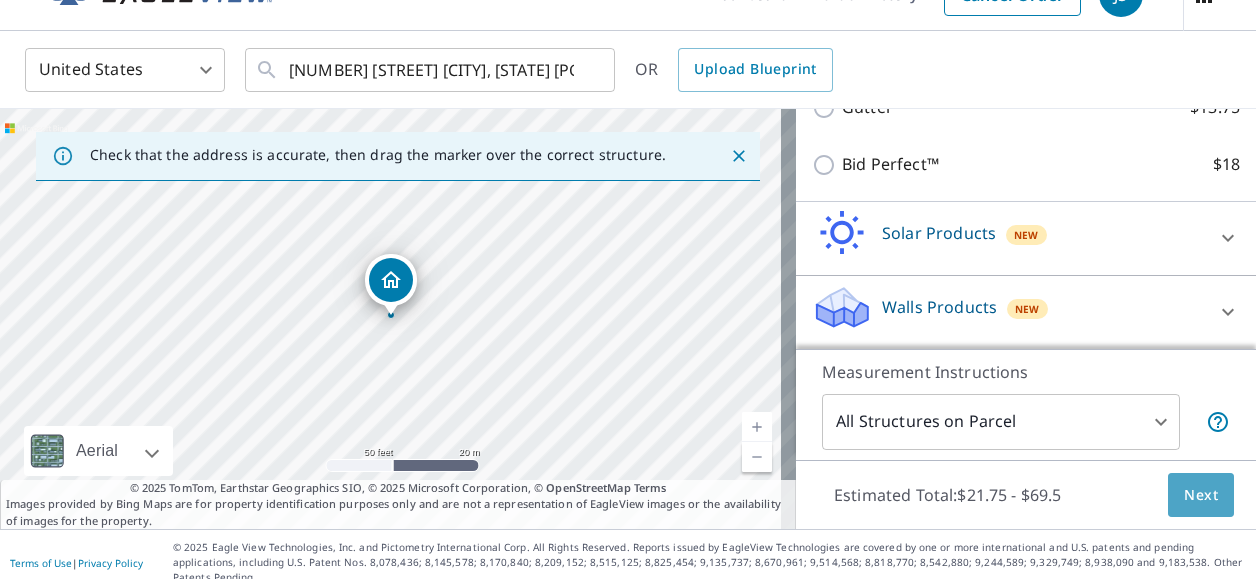 click on "Next" at bounding box center (1201, 495) 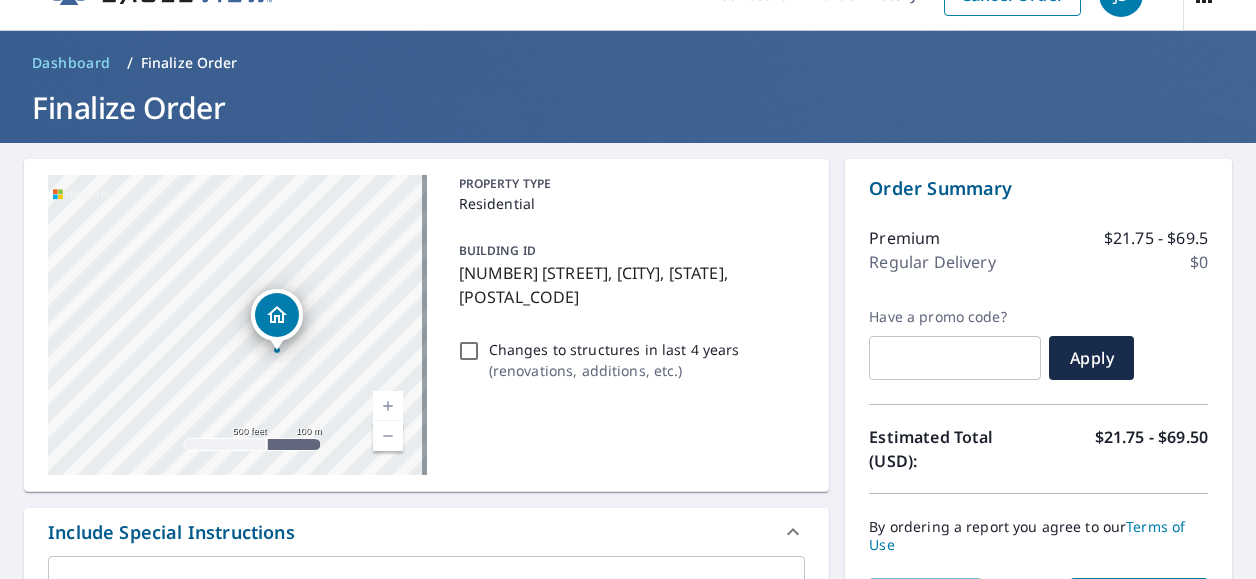 click at bounding box center (388, 406) 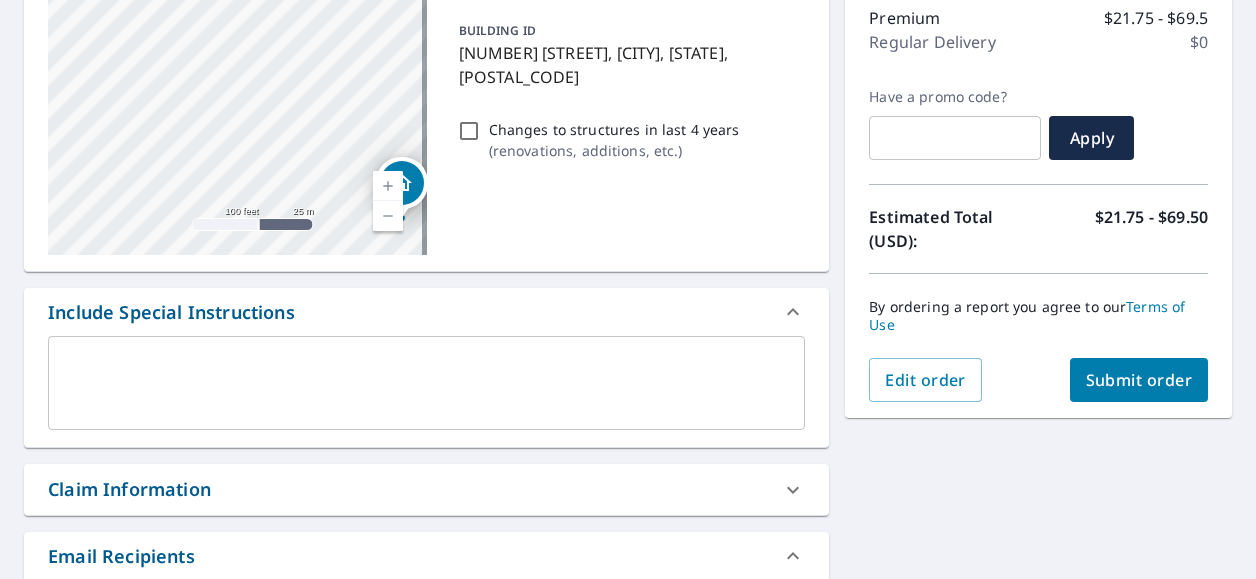 scroll, scrollTop: 268, scrollLeft: 0, axis: vertical 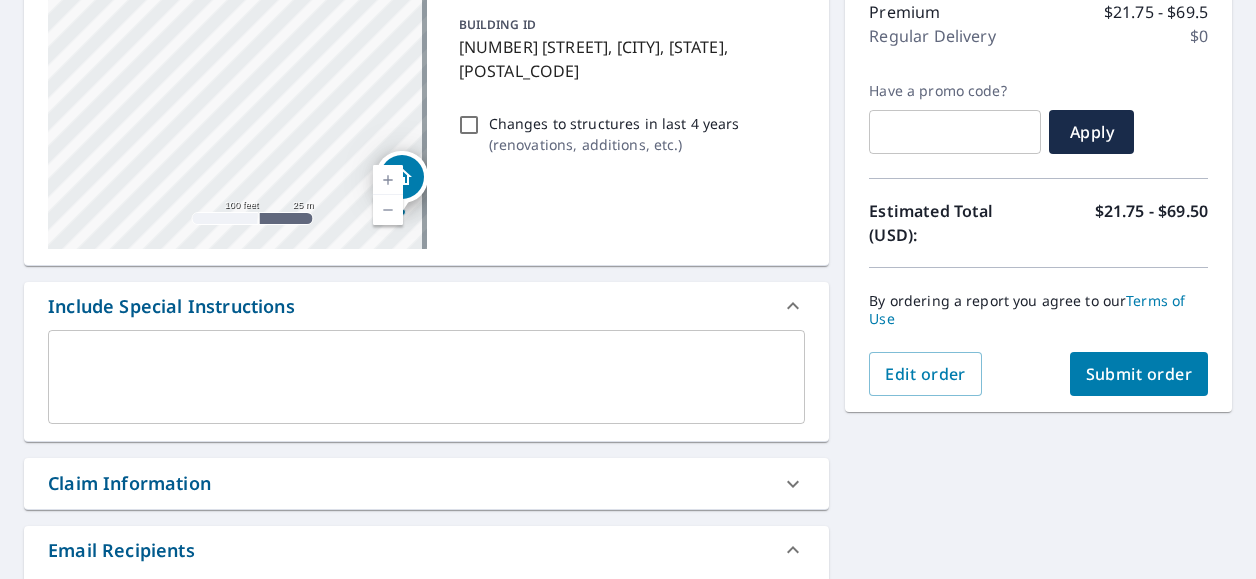 click at bounding box center (426, 377) 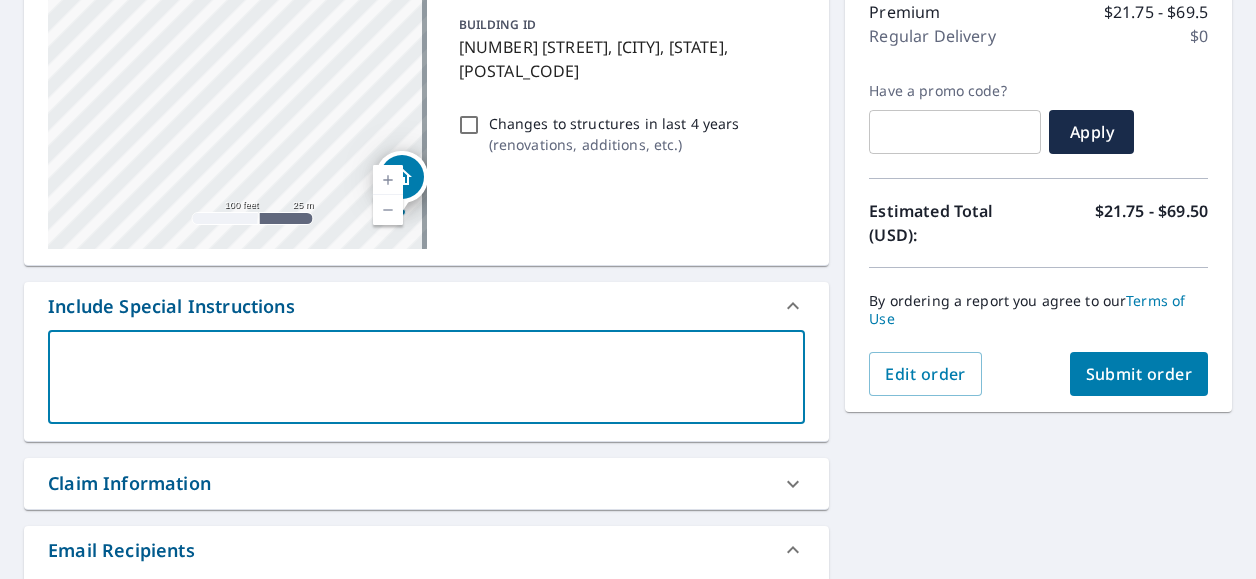 type on "n" 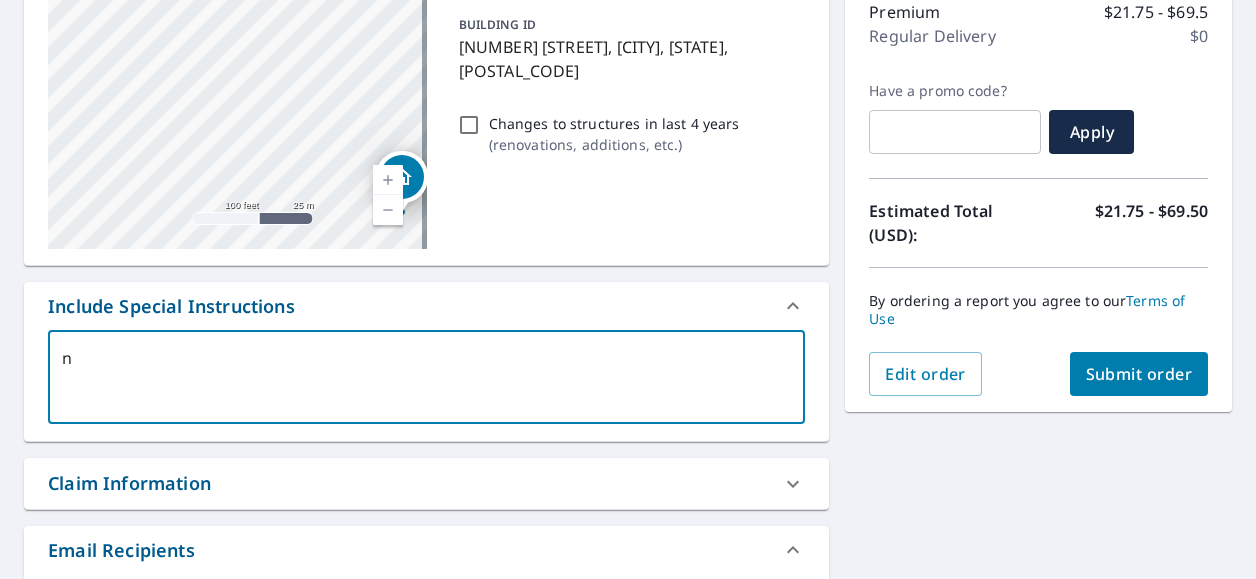 type on "ne" 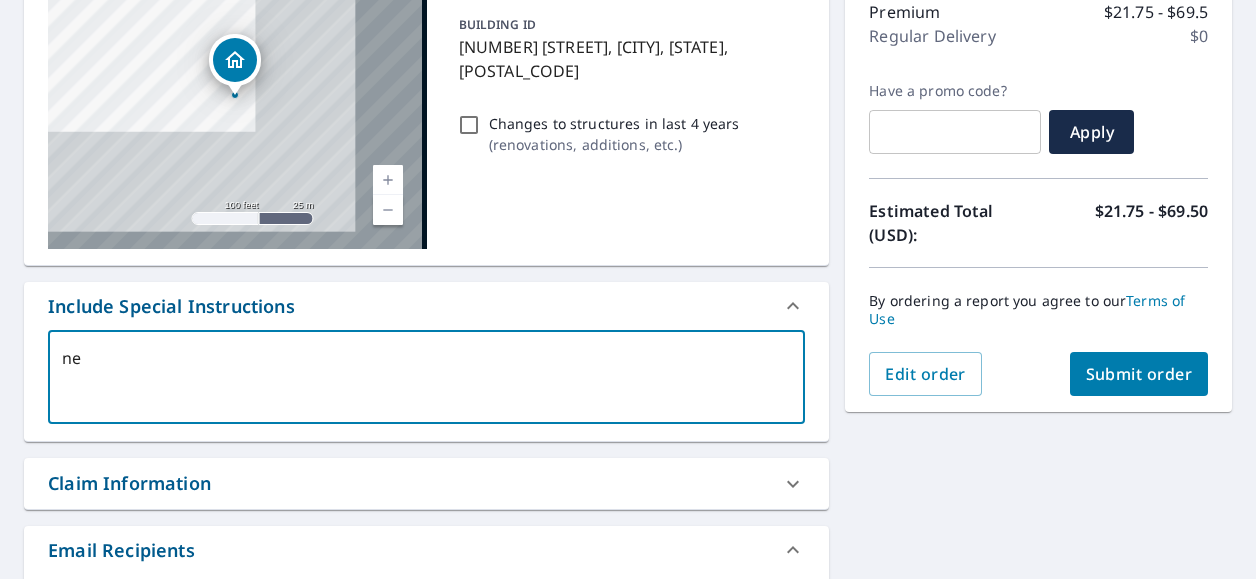 type on "x" 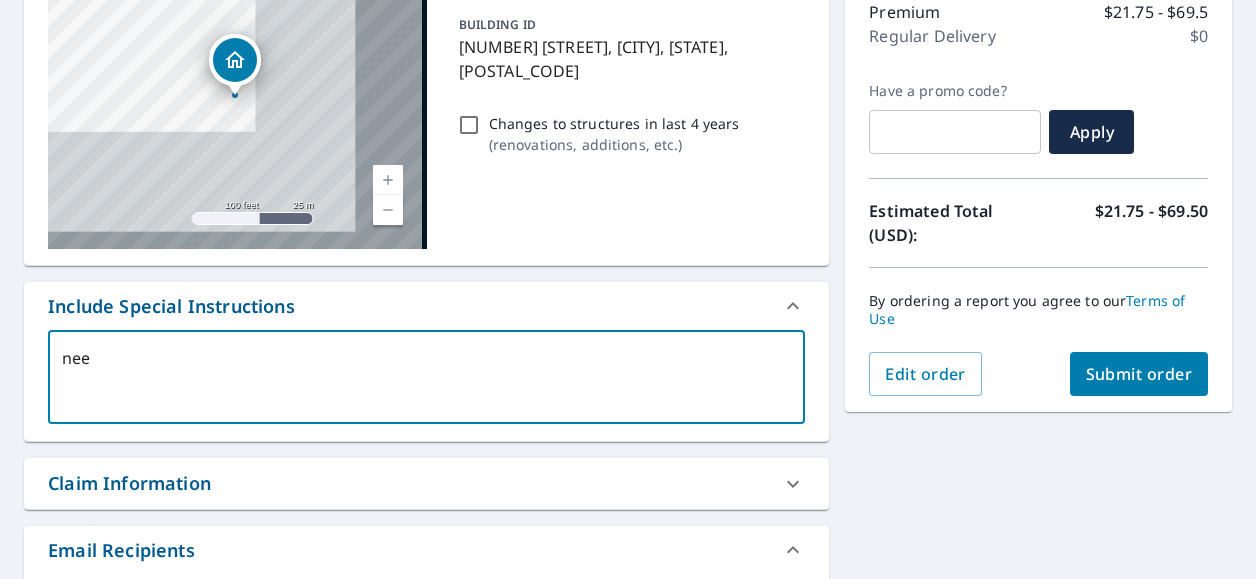 type on "need" 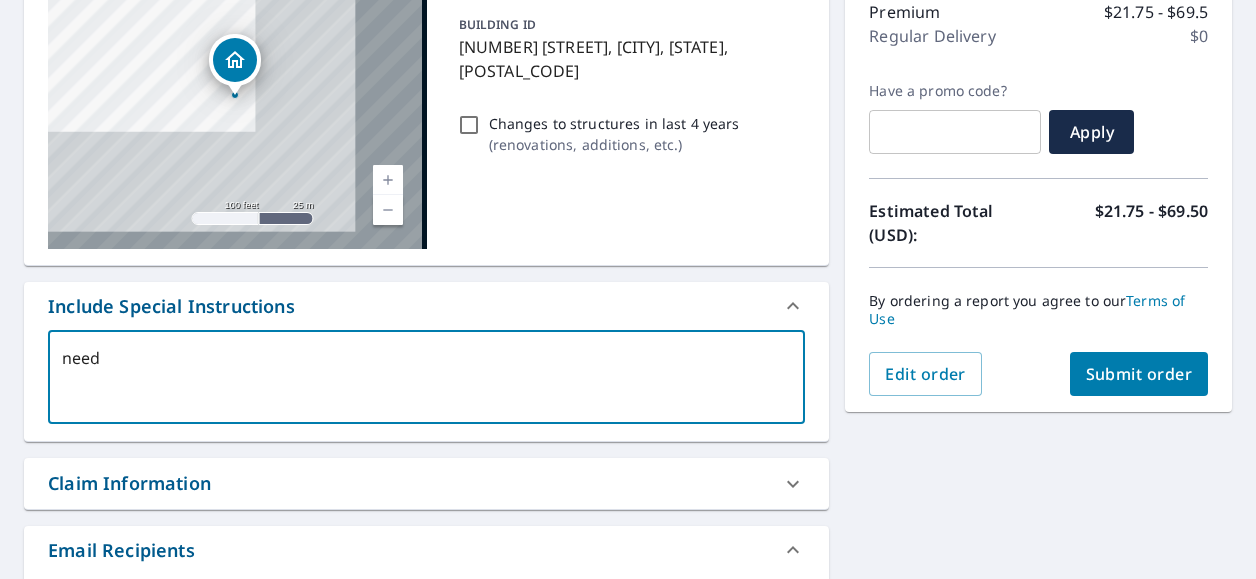 type on "x" 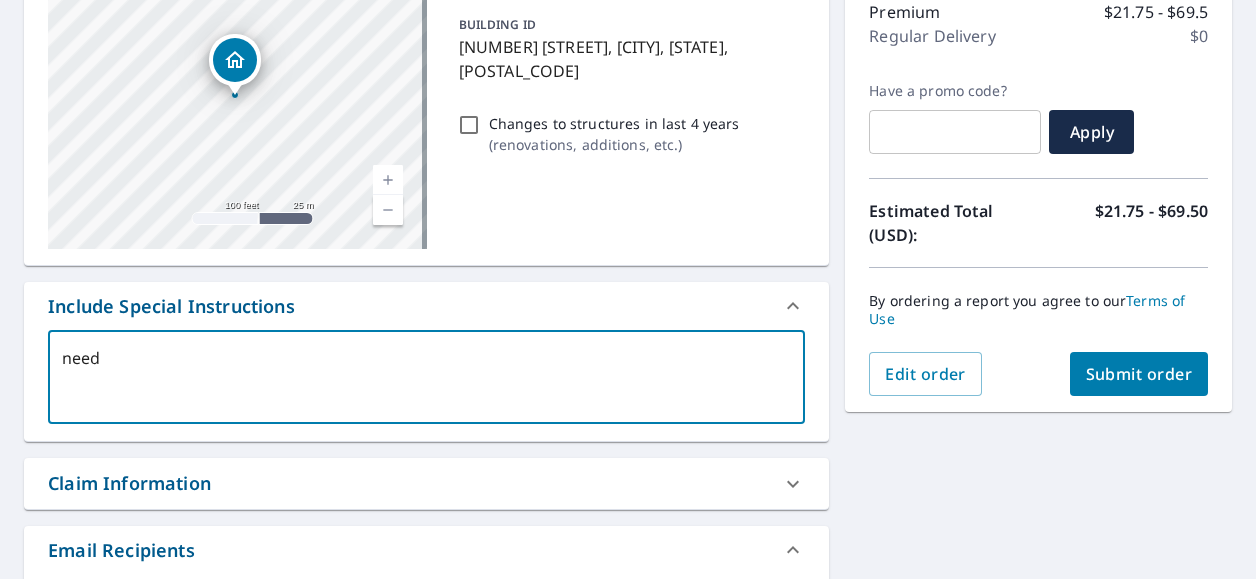 type on "need e" 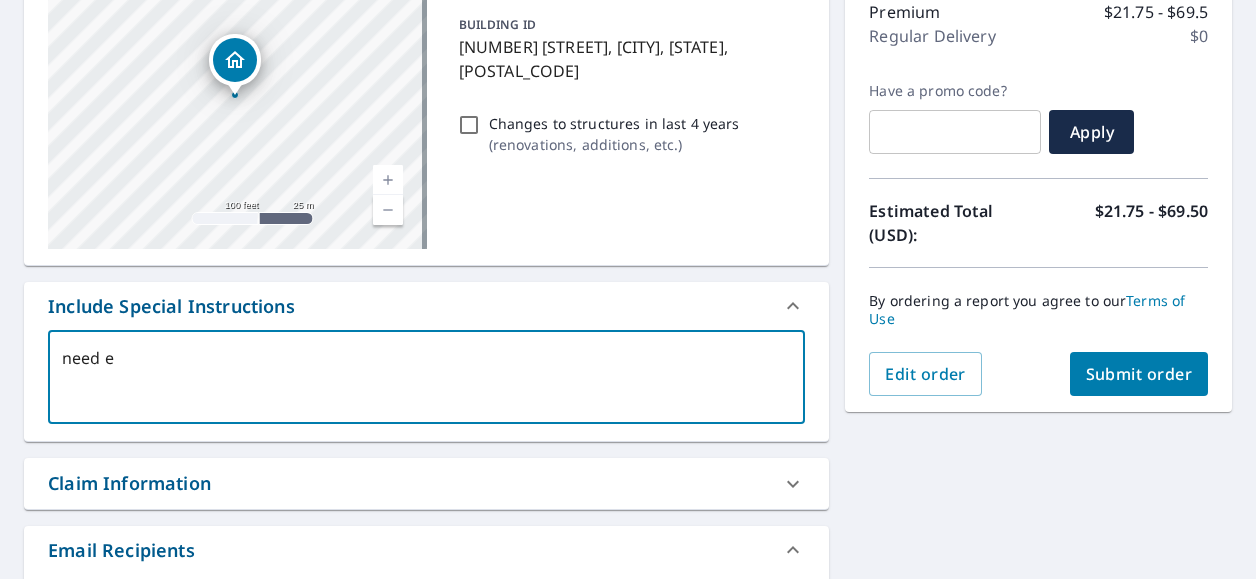 type on "x" 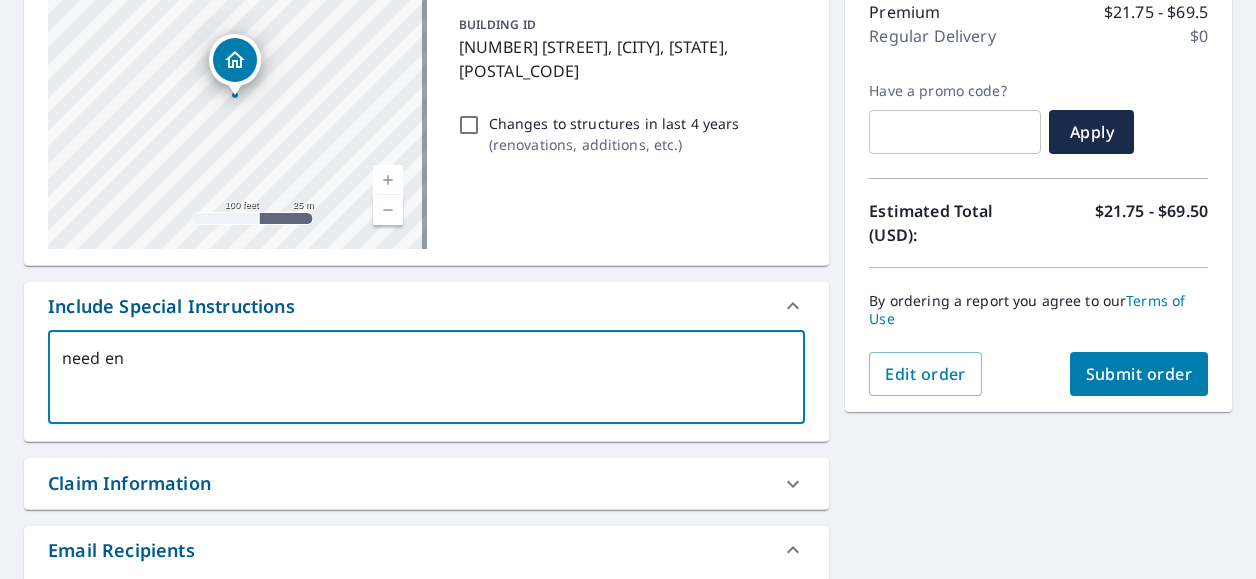 type on "x" 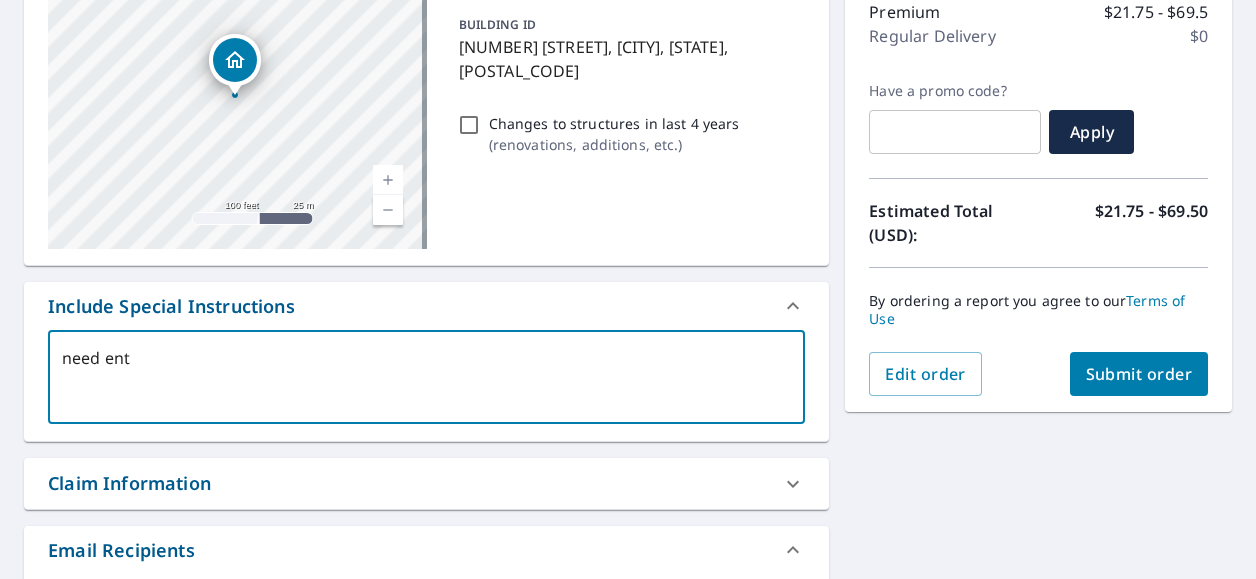 type on "x" 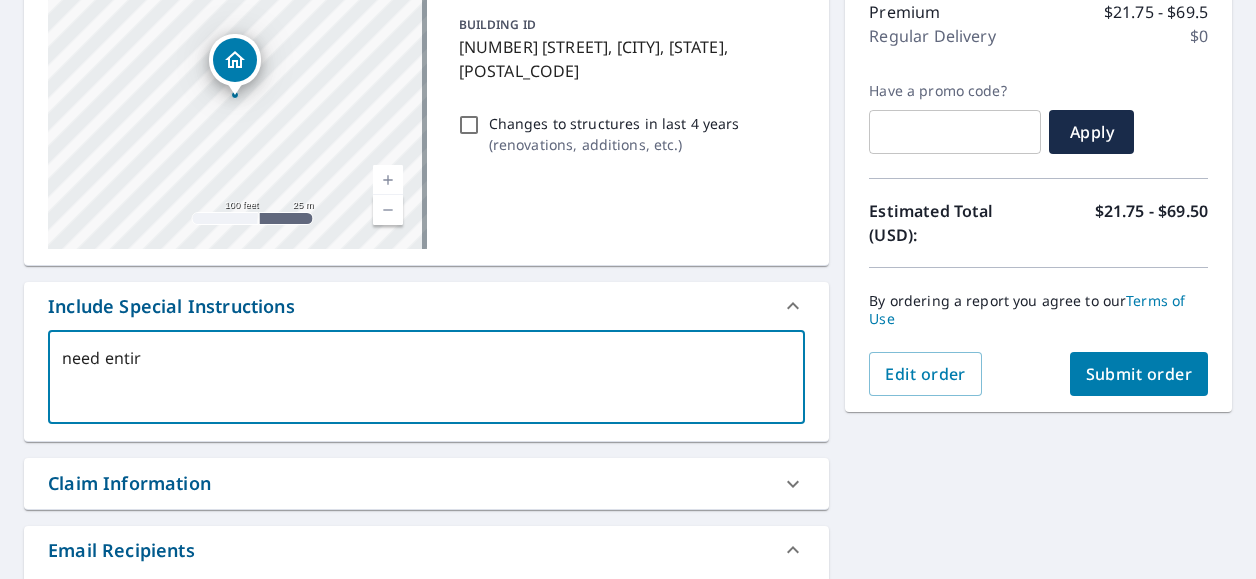 type on "need entire" 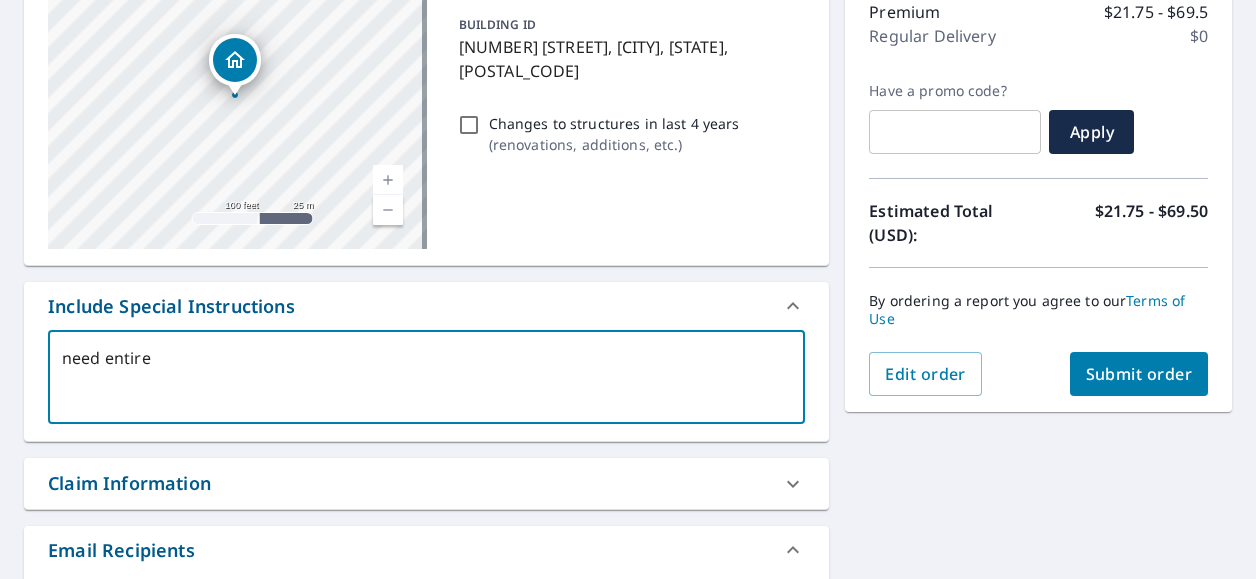 type on "x" 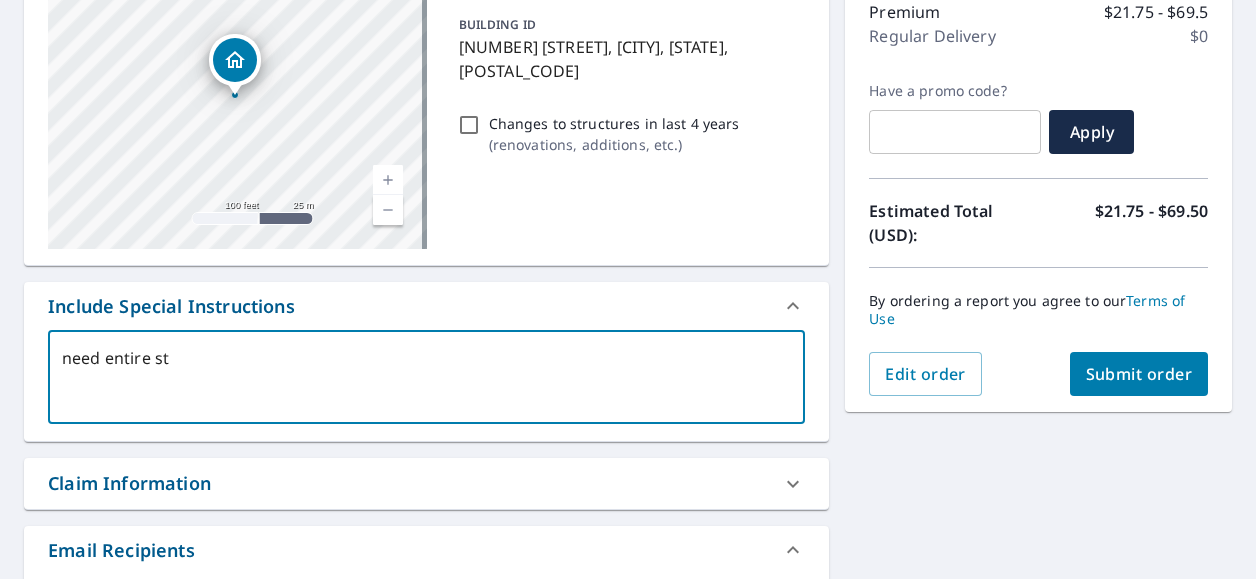type on "need entire str" 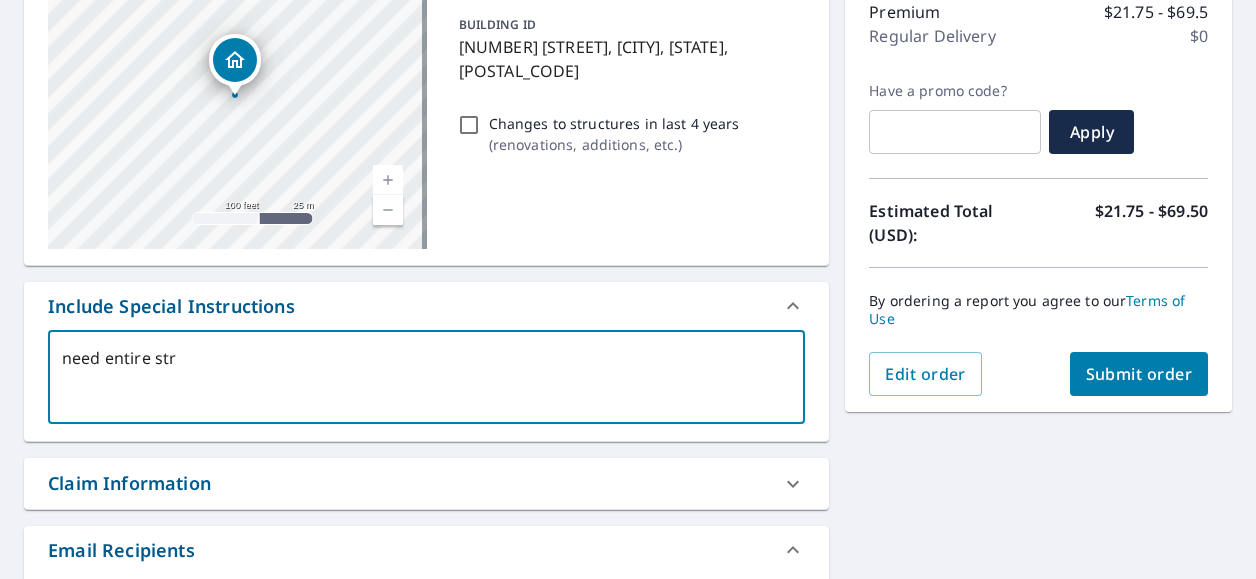 type on "x" 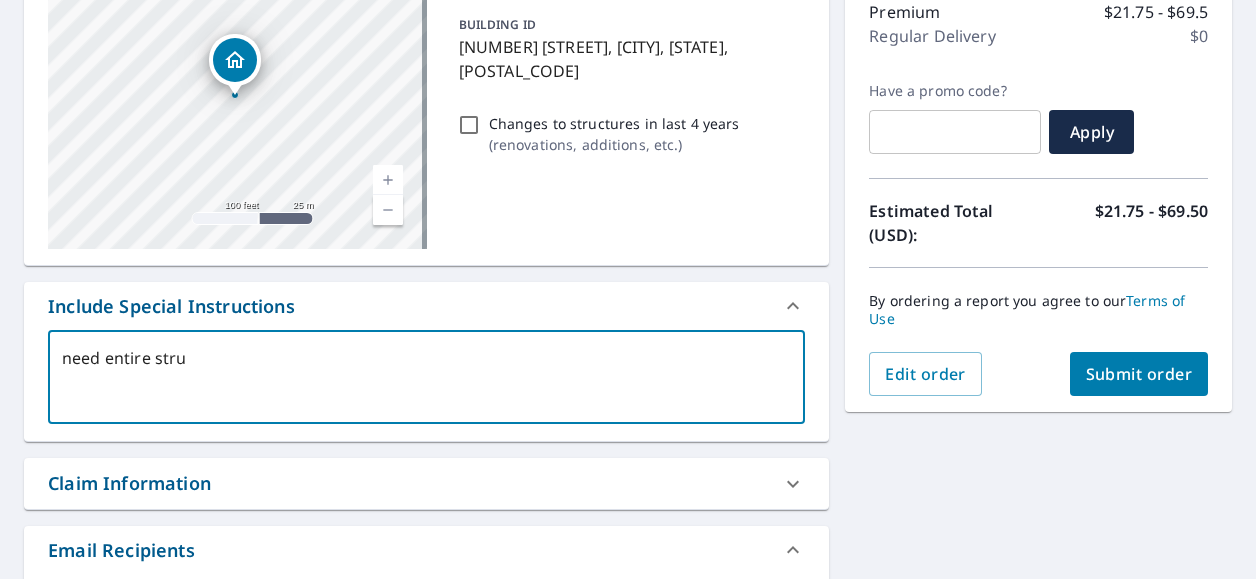 type on "need entire struc" 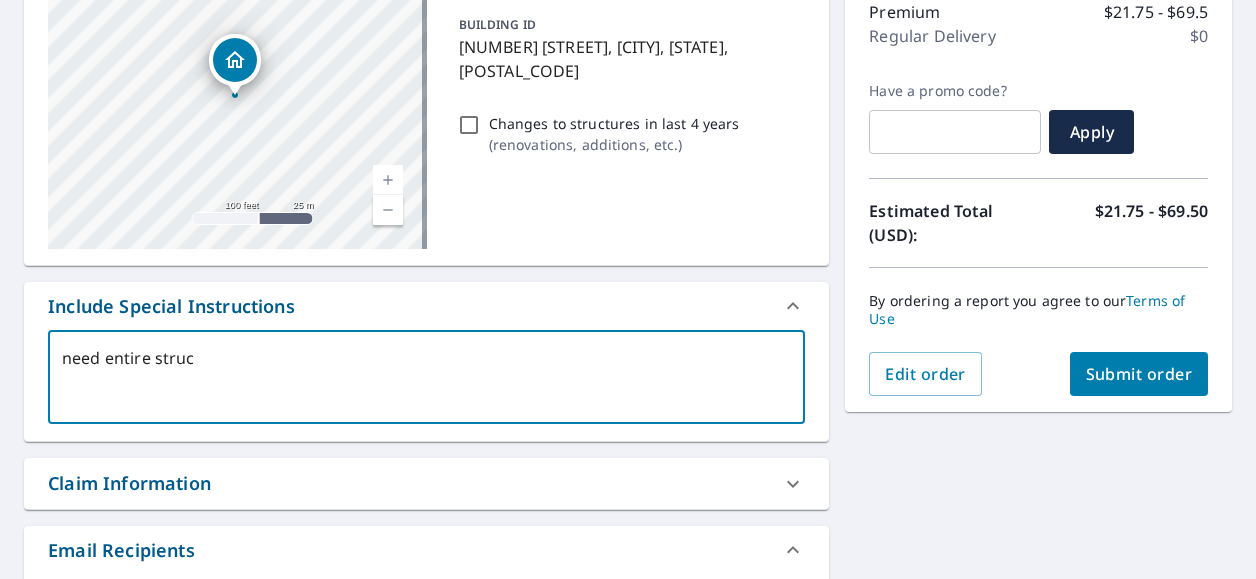 type on "x" 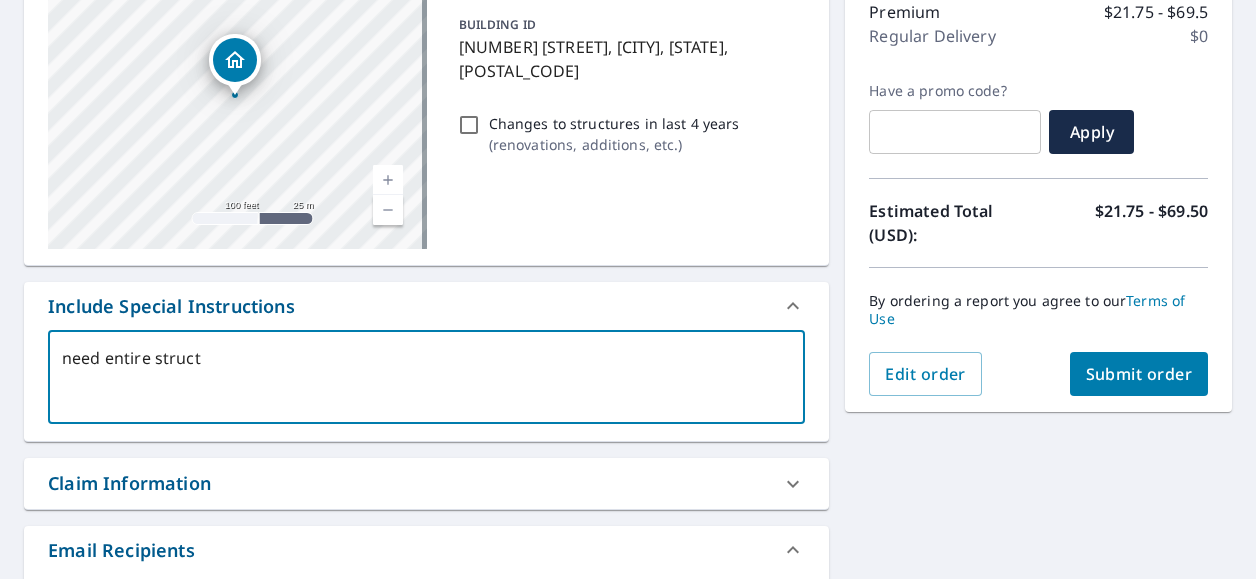 type on "x" 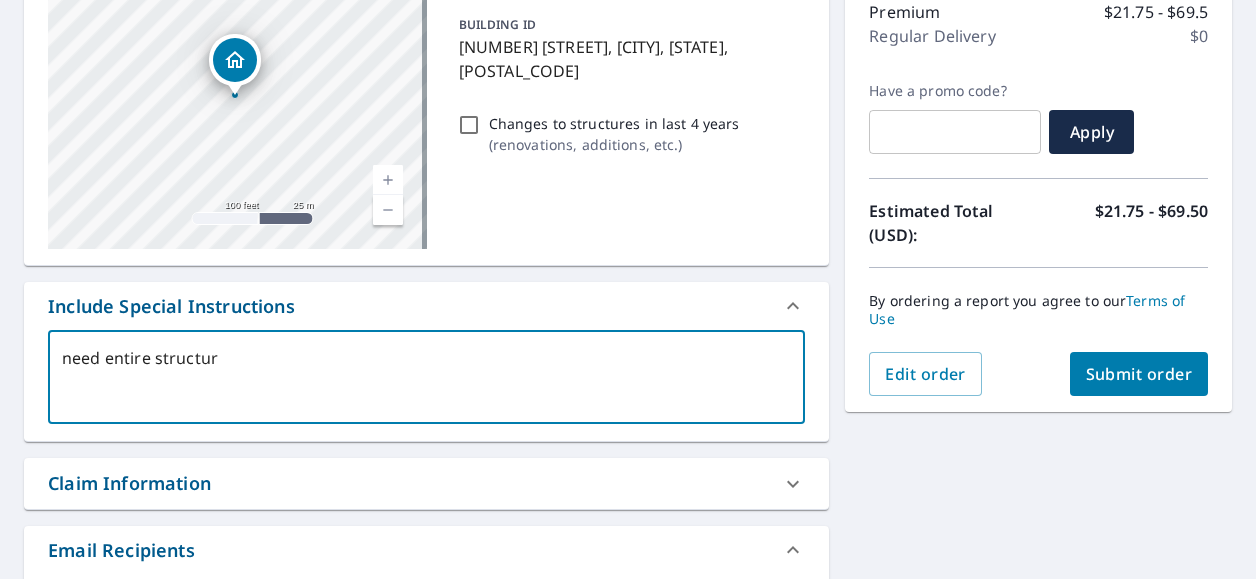 type on "need entire structure" 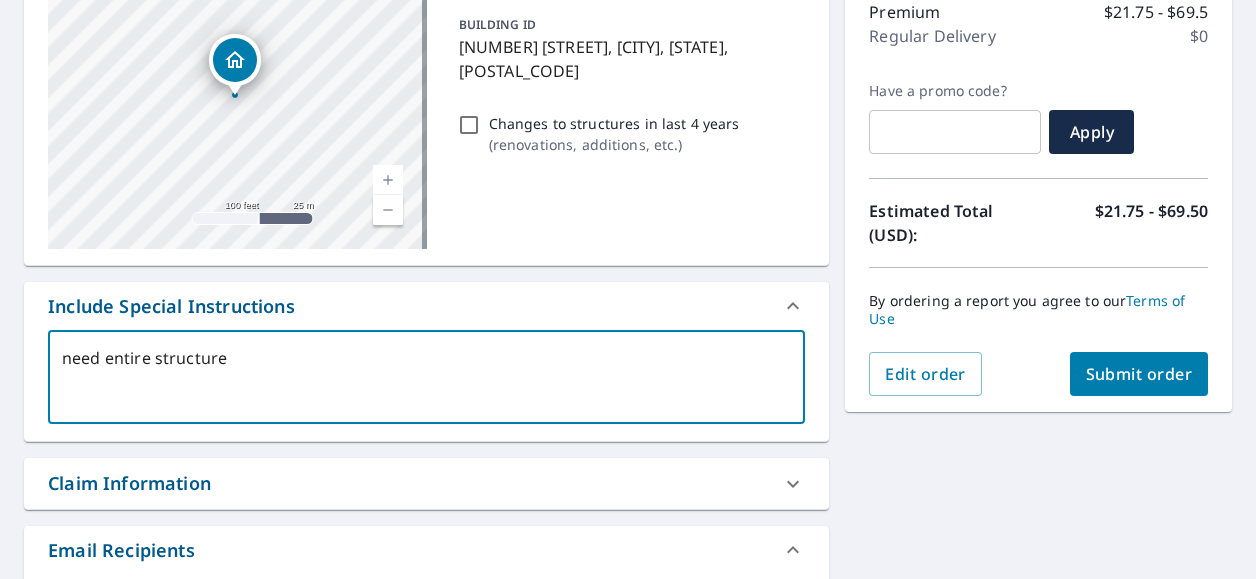 type on "x" 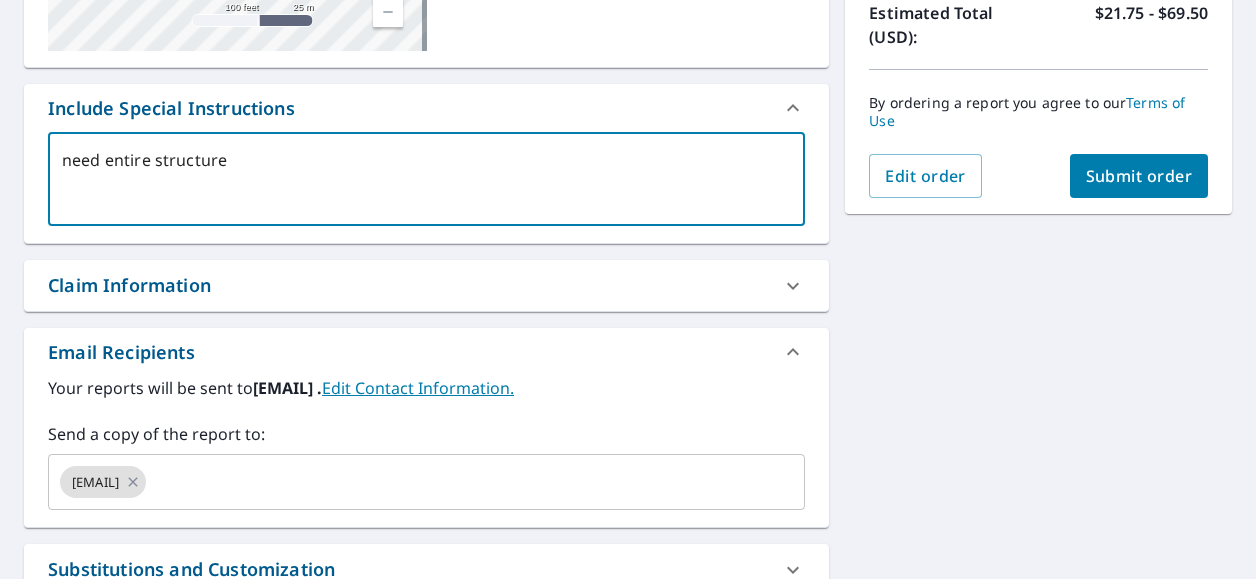 scroll, scrollTop: 524, scrollLeft: 0, axis: vertical 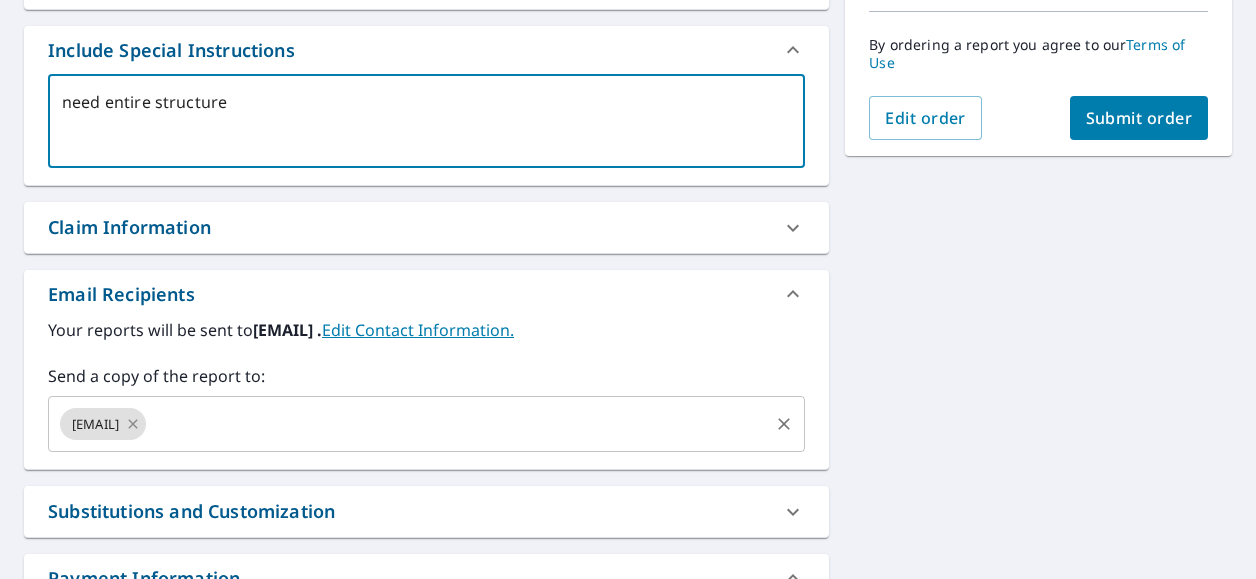 click 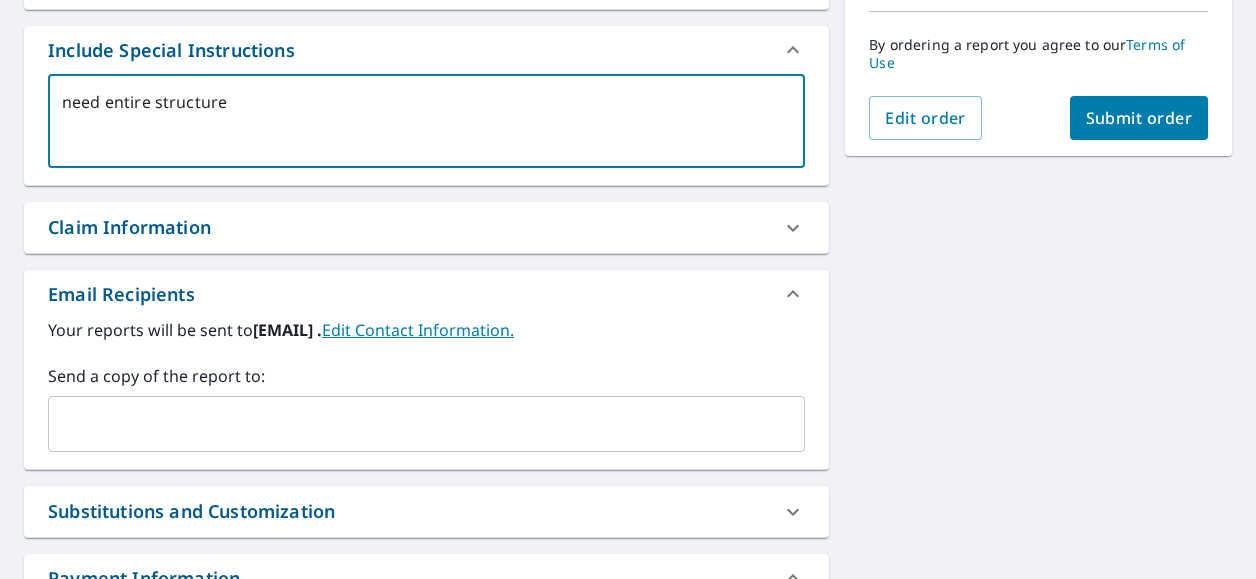 type on "need entire structure" 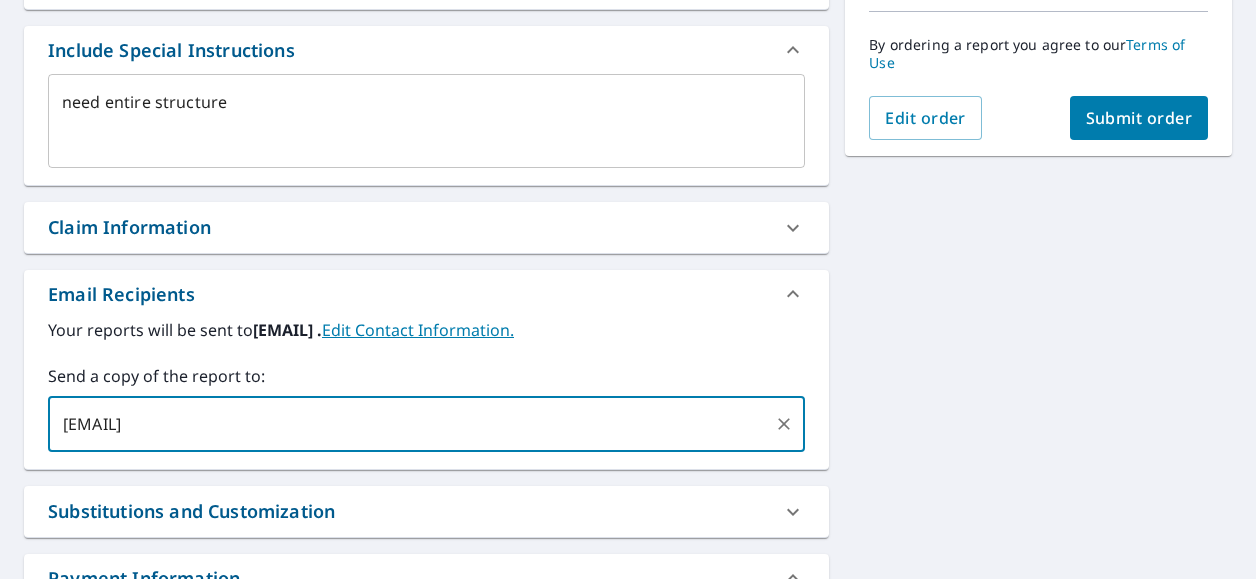 type on "matt.zeis@fergusonroofing.com" 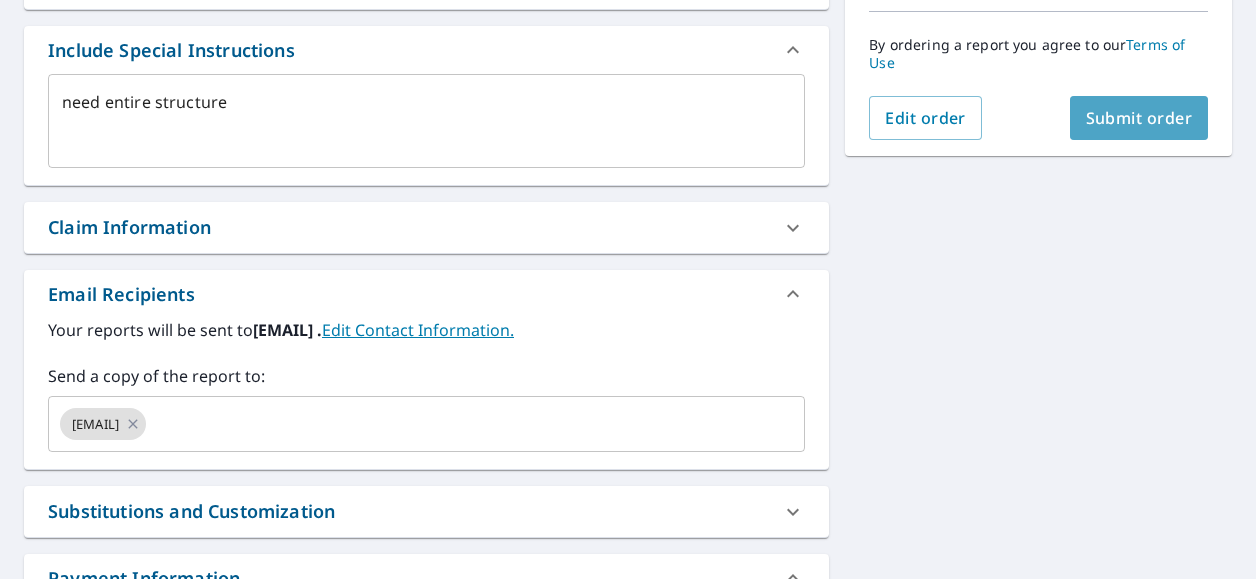 click on "Submit order" at bounding box center [1139, 118] 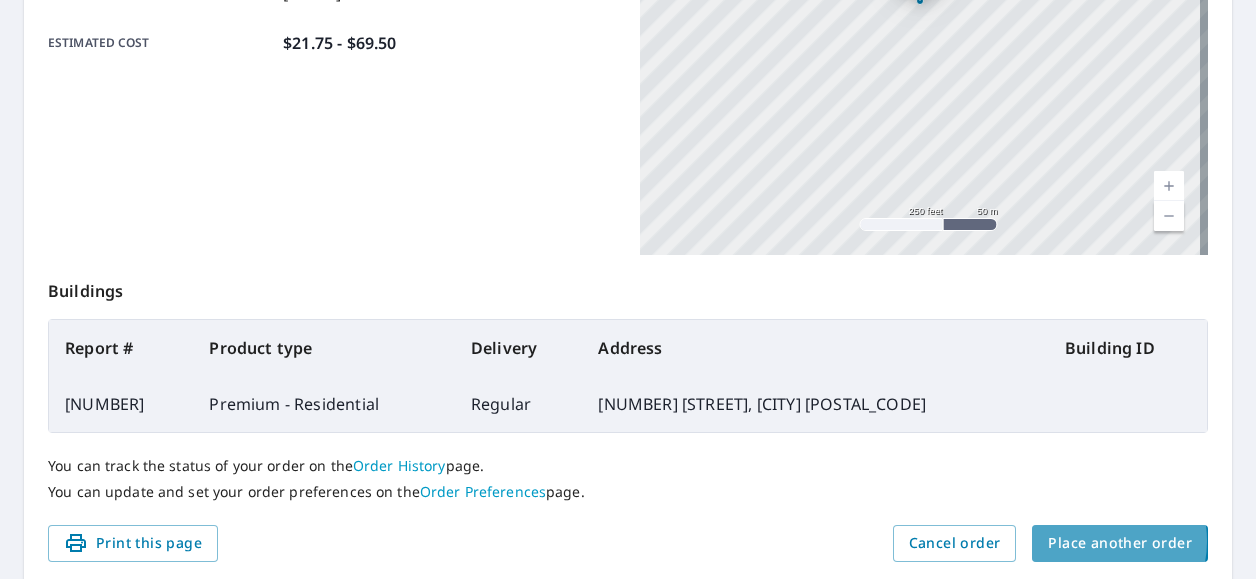 click on "Place another order" at bounding box center (1120, 543) 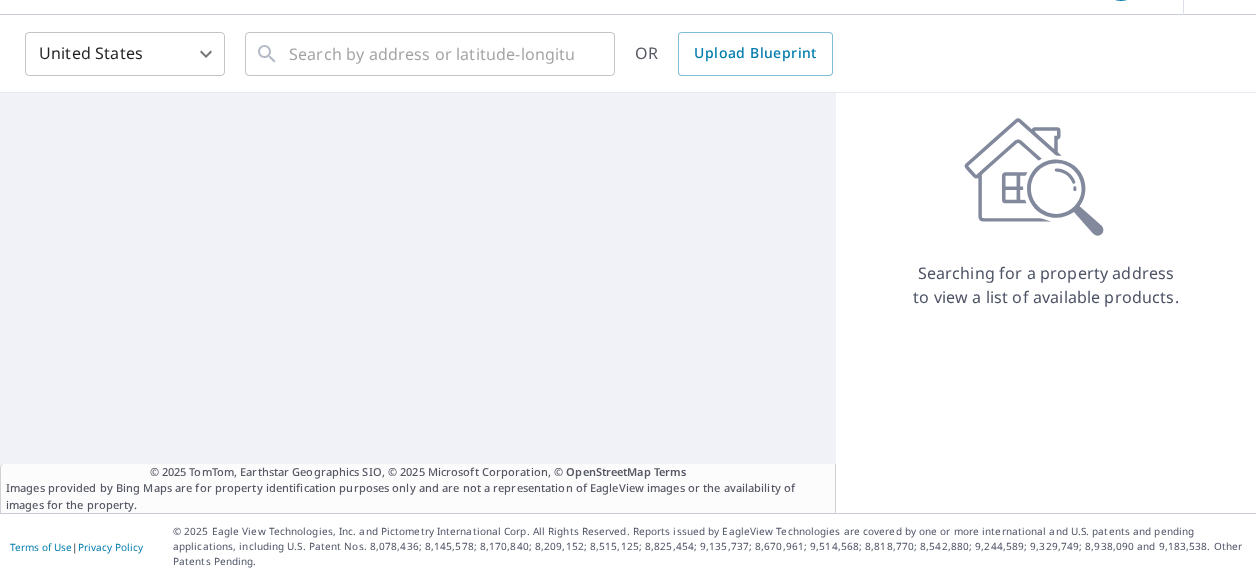 scroll, scrollTop: 42, scrollLeft: 0, axis: vertical 